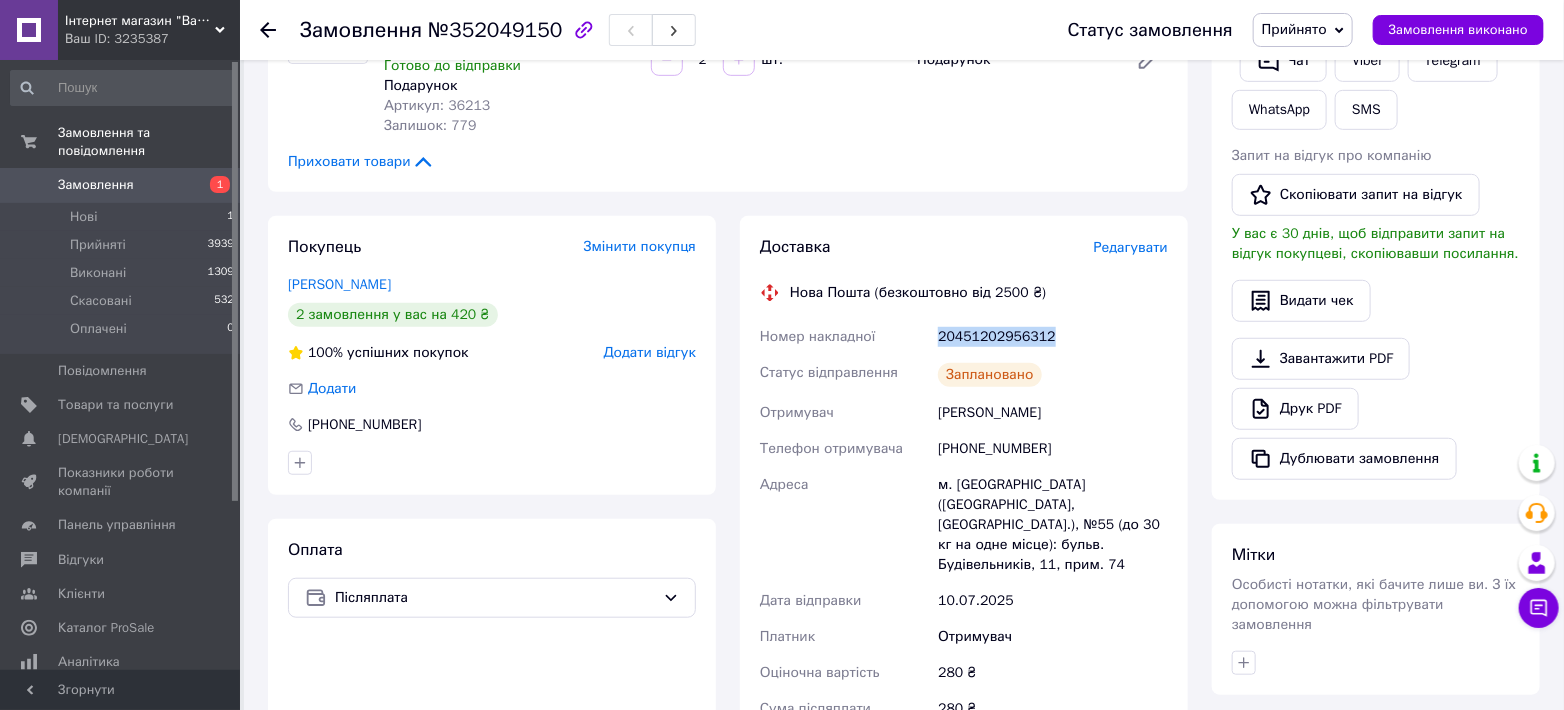 scroll, scrollTop: 370, scrollLeft: 0, axis: vertical 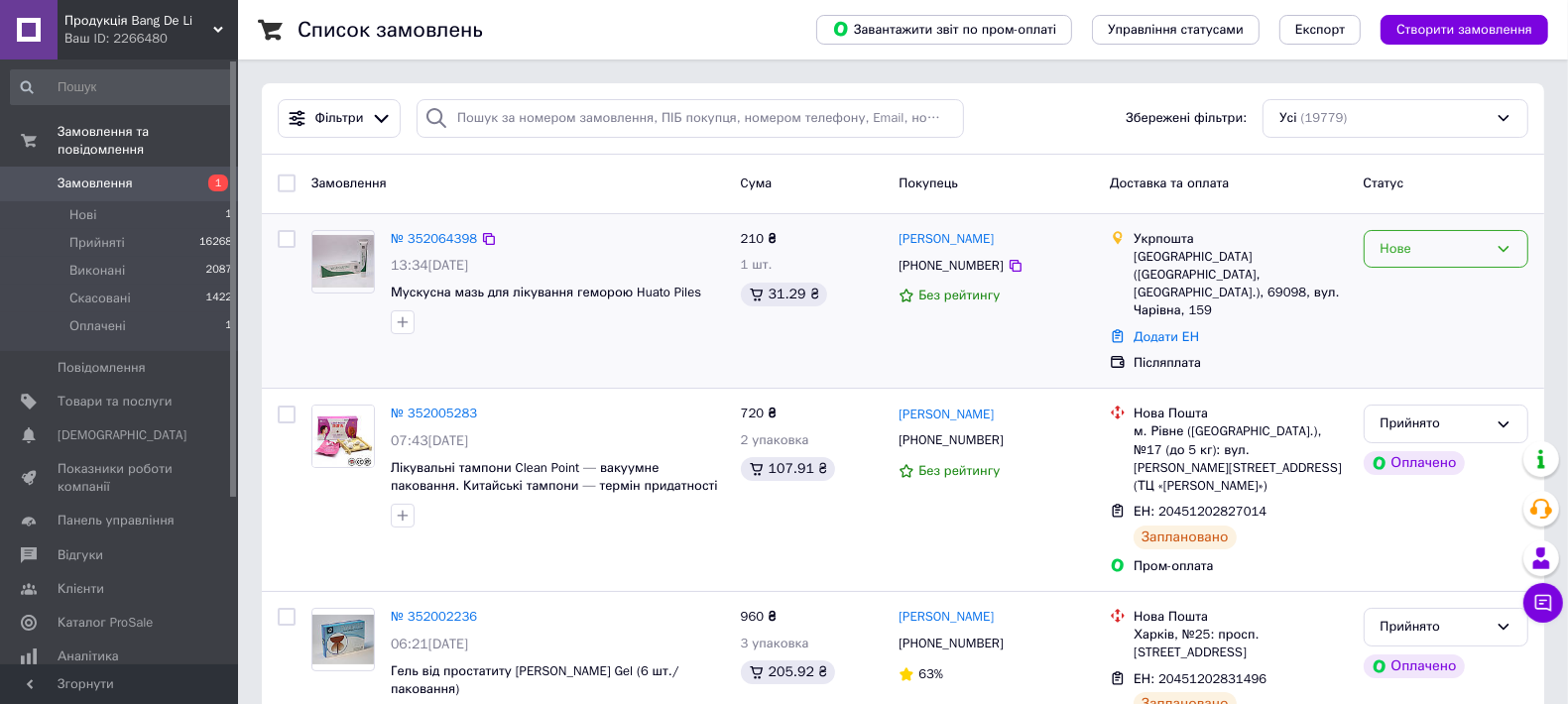 click on "Нове" at bounding box center [1434, 249] 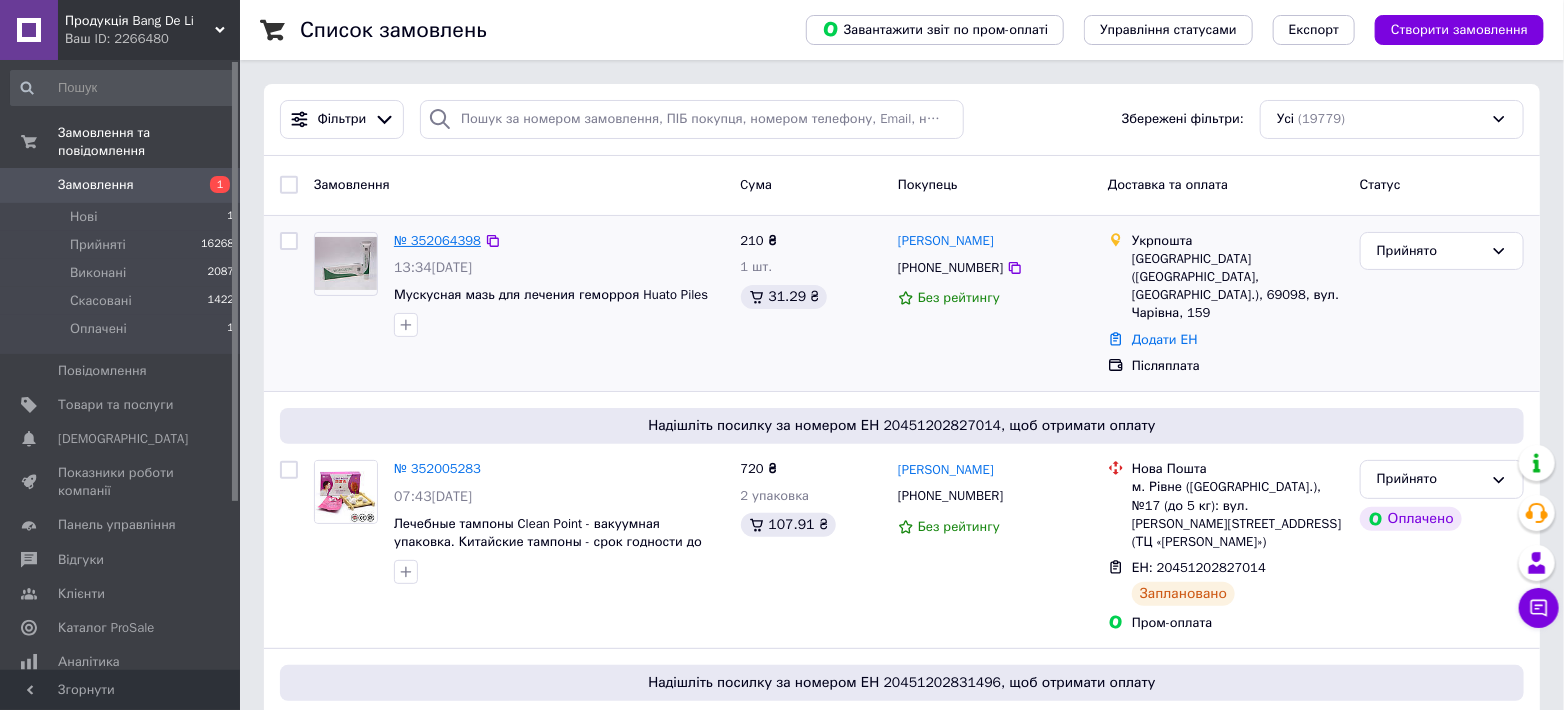 click on "№ 352064398" at bounding box center (437, 240) 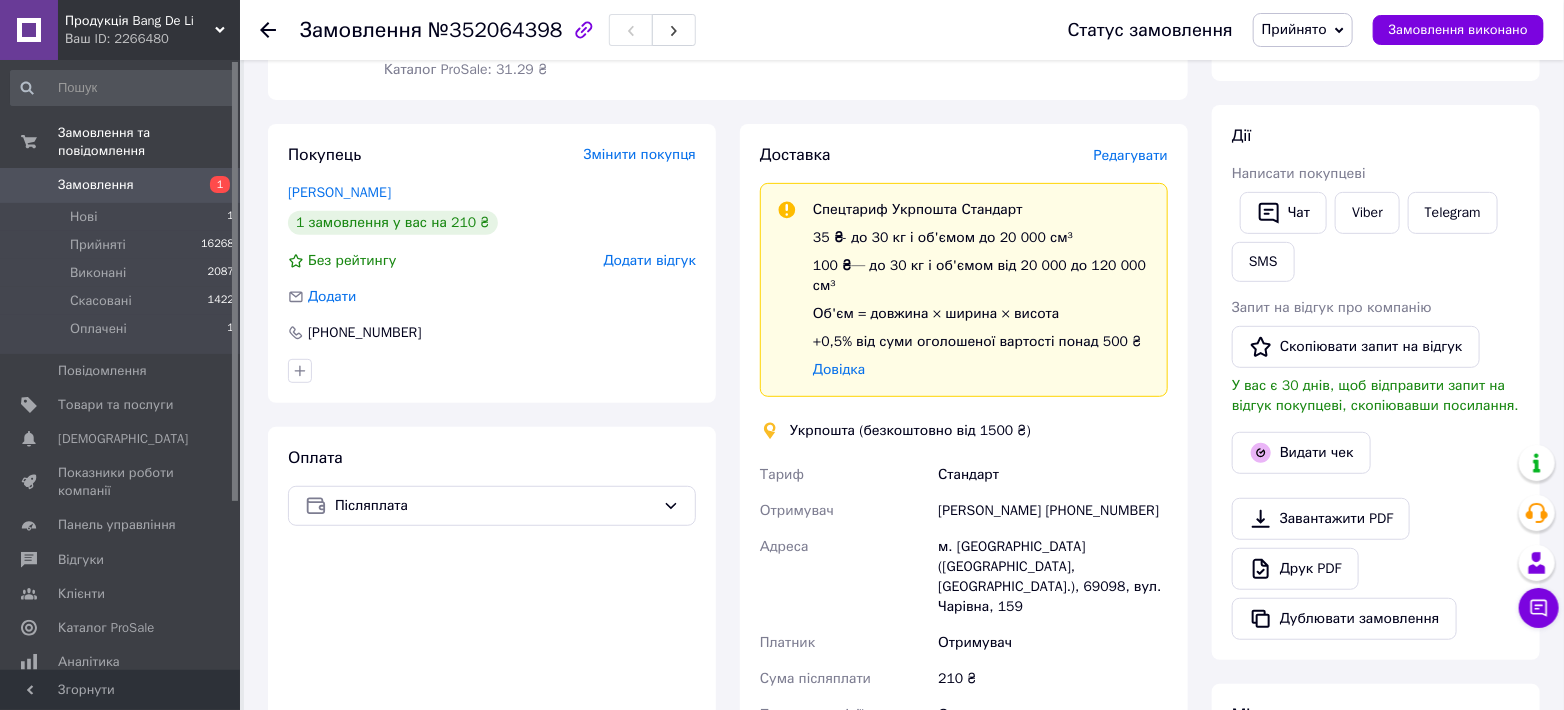 scroll, scrollTop: 370, scrollLeft: 0, axis: vertical 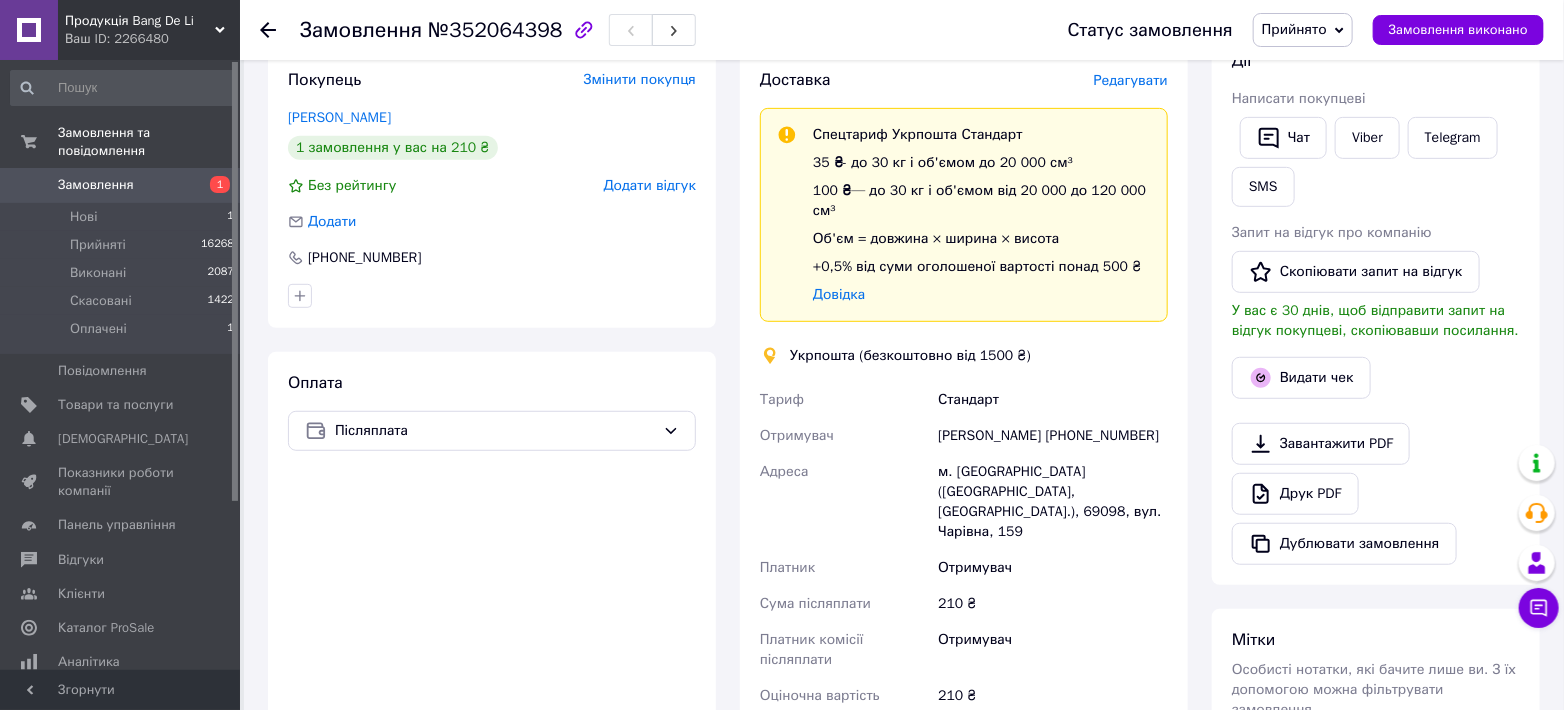 drag, startPoint x: 1083, startPoint y: 435, endPoint x: 1162, endPoint y: 434, distance: 79.00633 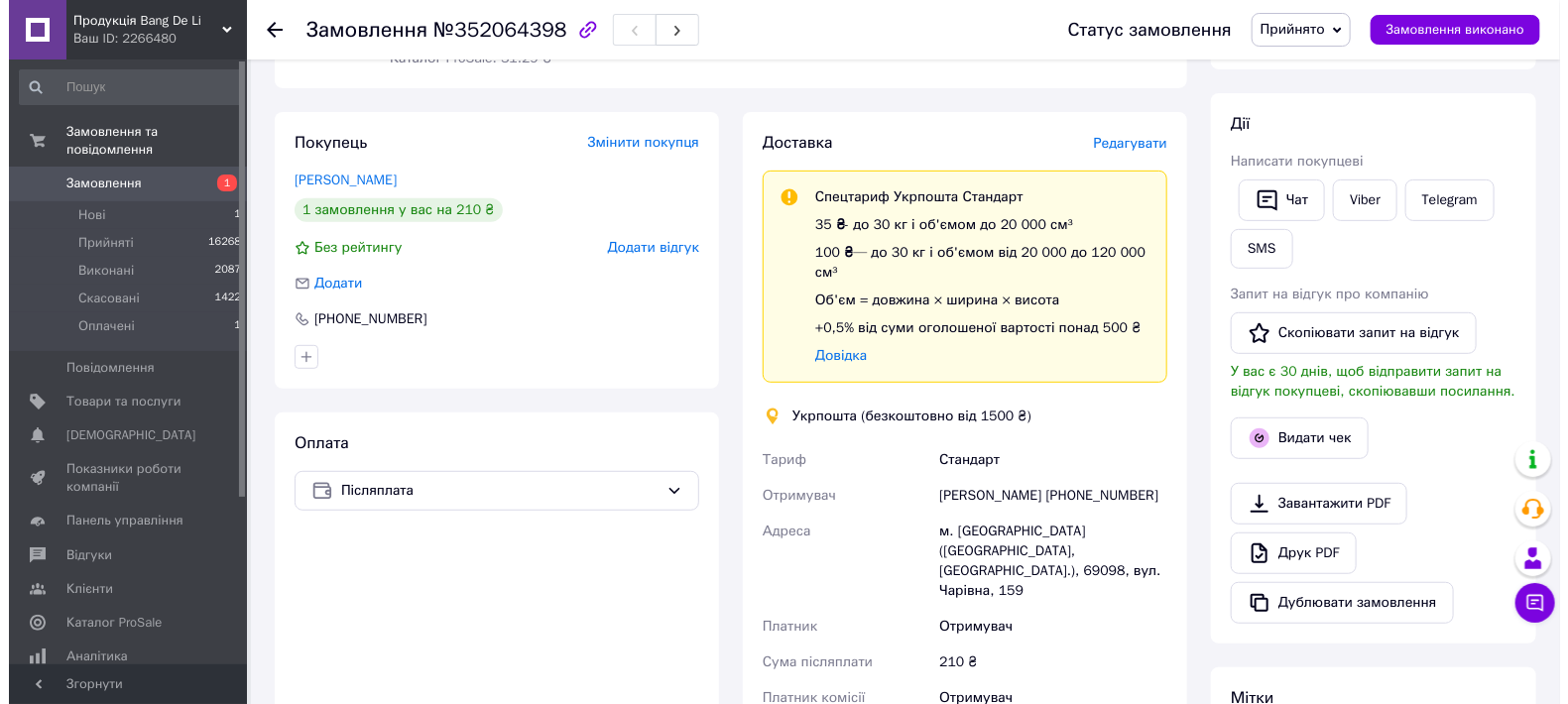 scroll, scrollTop: 220, scrollLeft: 0, axis: vertical 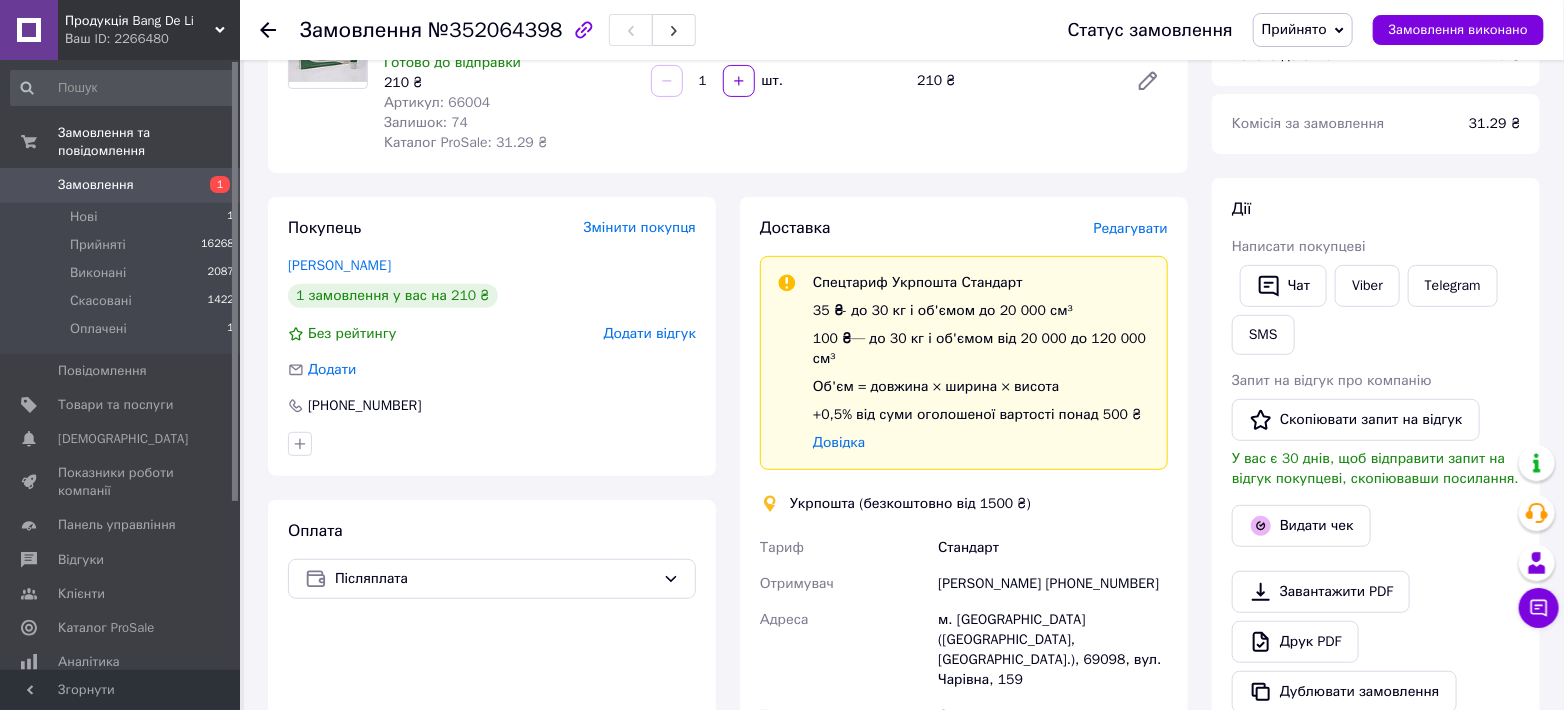 click on "Редагувати" at bounding box center (1131, 228) 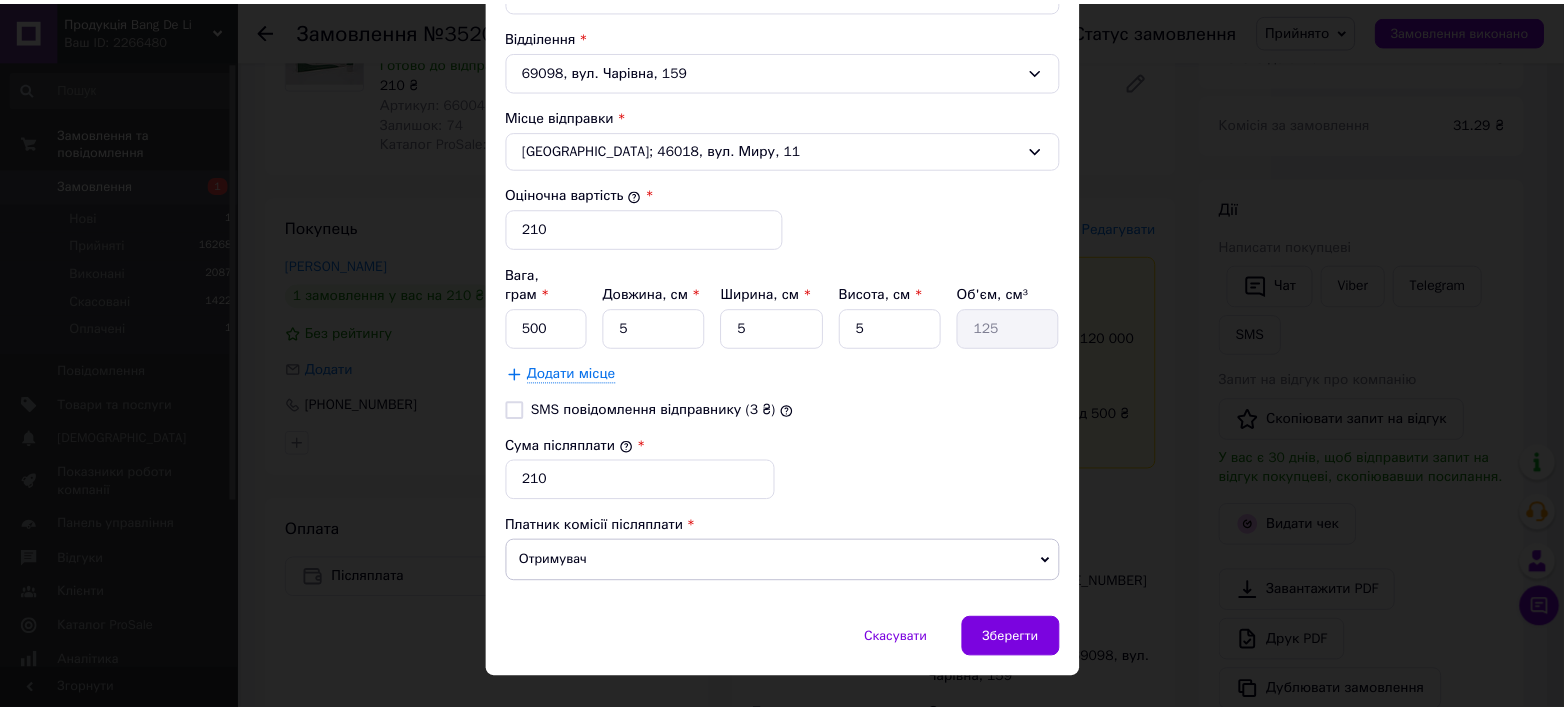 scroll, scrollTop: 702, scrollLeft: 0, axis: vertical 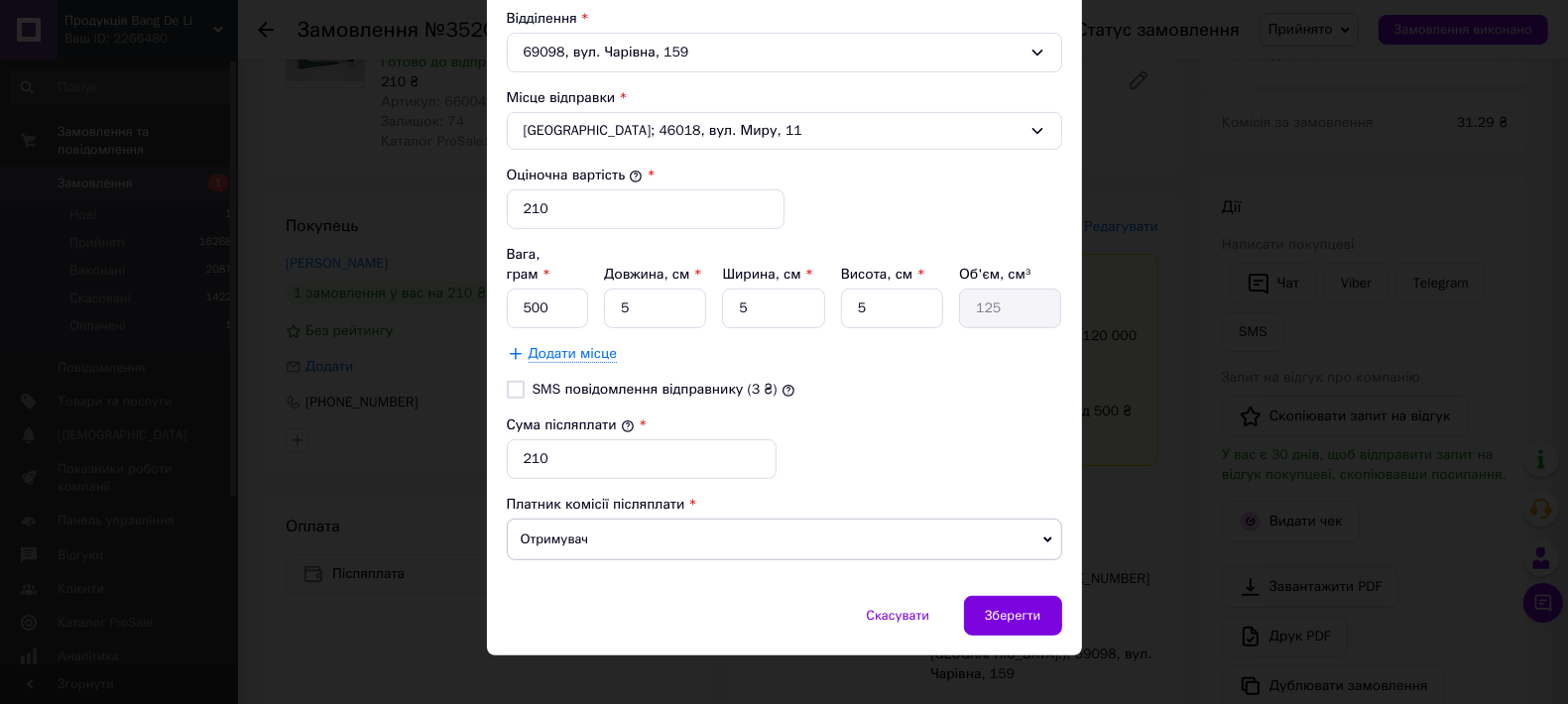 click on "SMS повідомлення відправнику (3 ₴)" at bounding box center [516, 390] 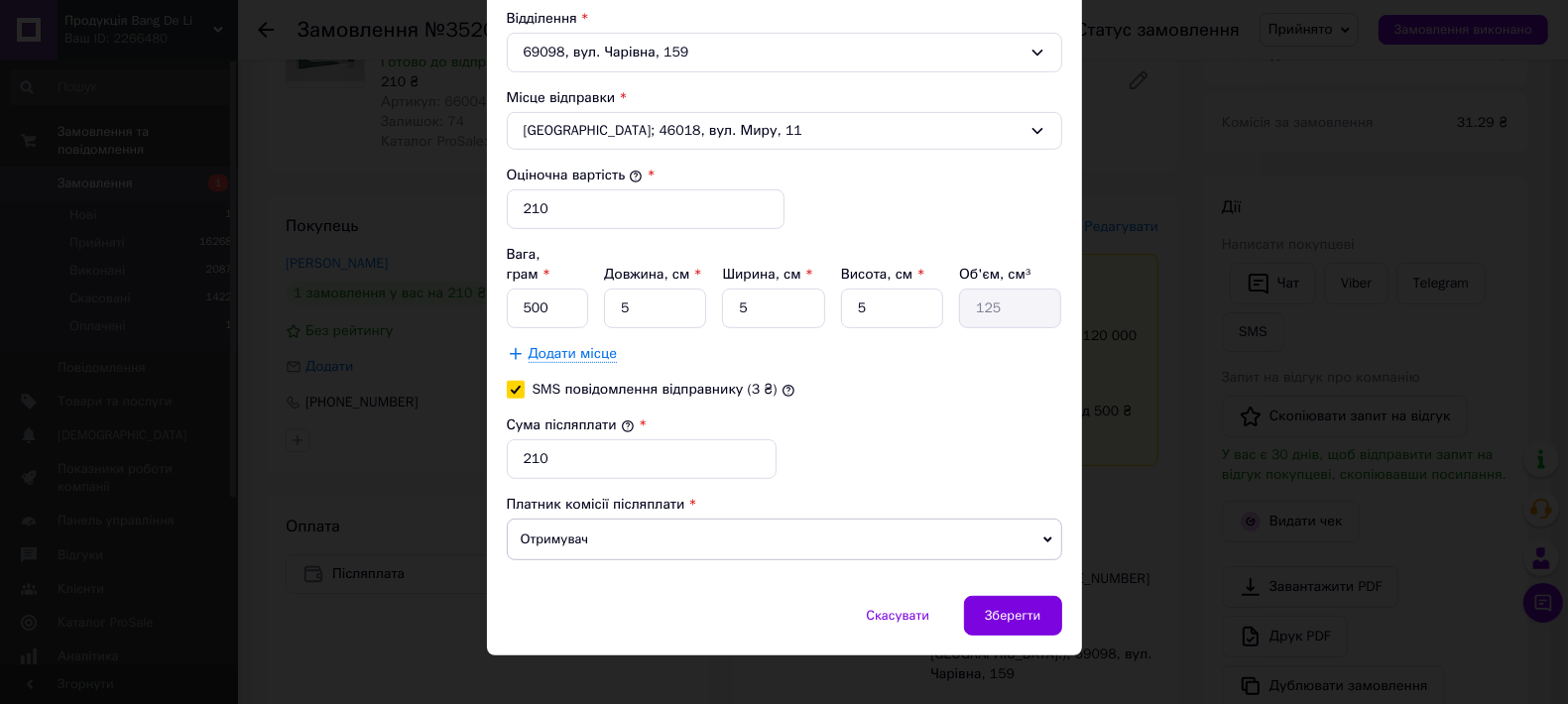 checkbox on "true" 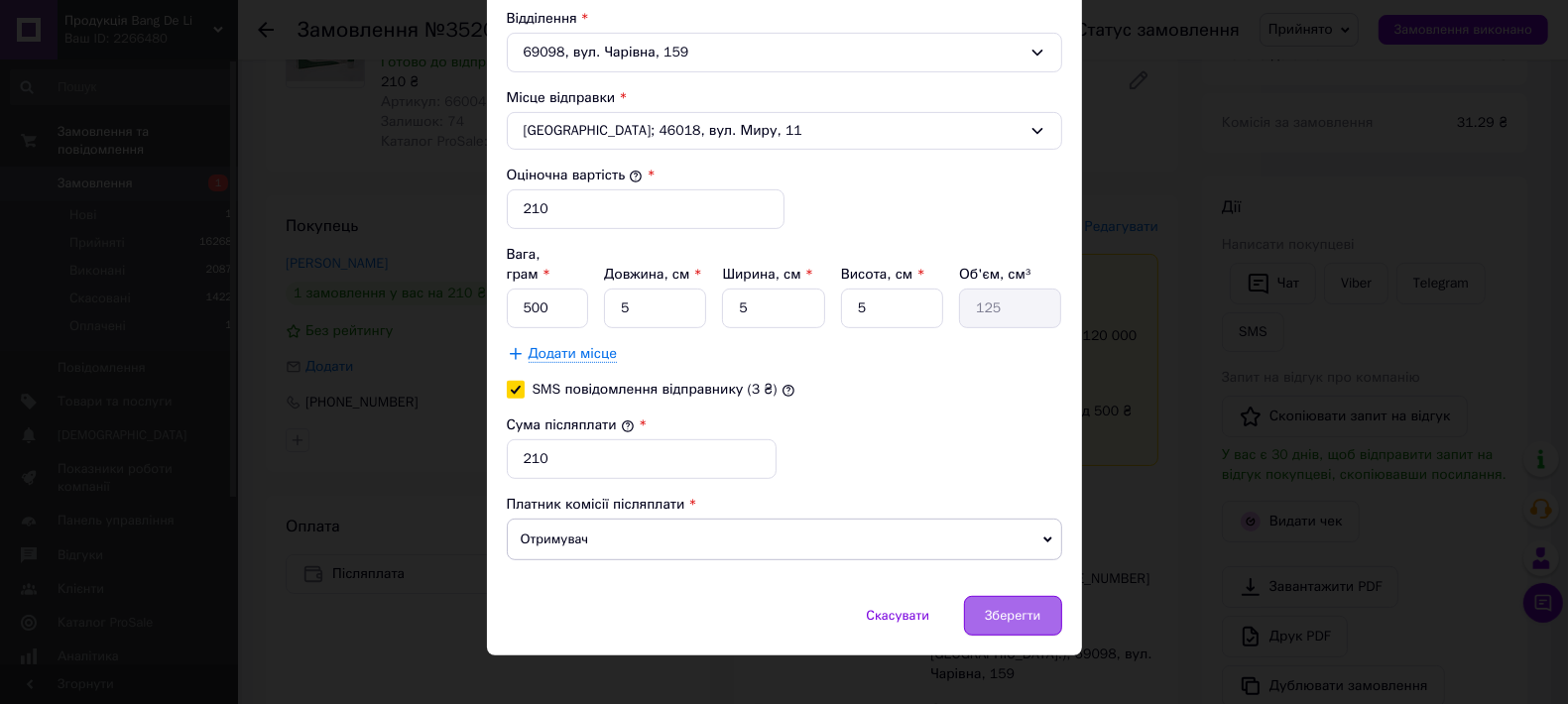 click on "Зберегти" at bounding box center (1013, 616) 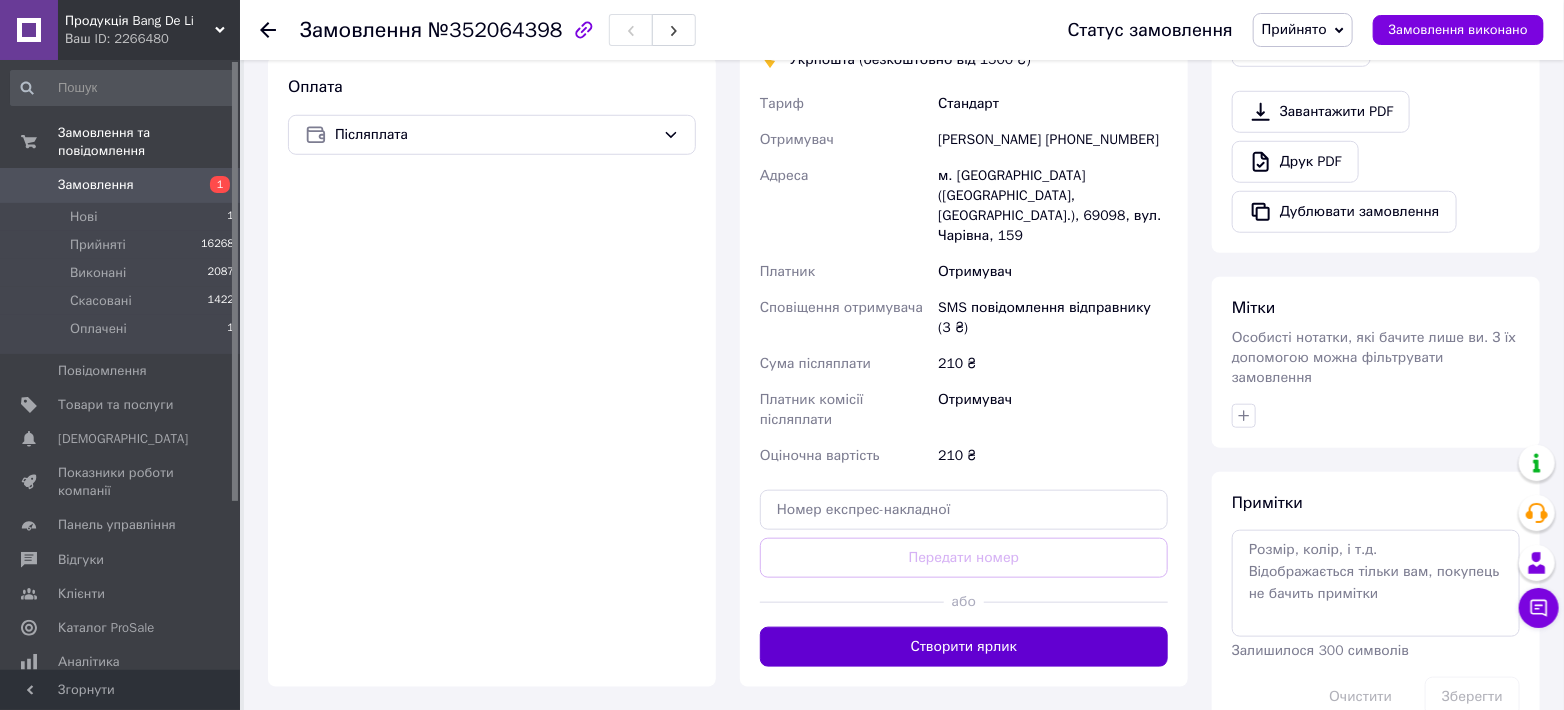 click on "Створити ярлик" at bounding box center (964, 647) 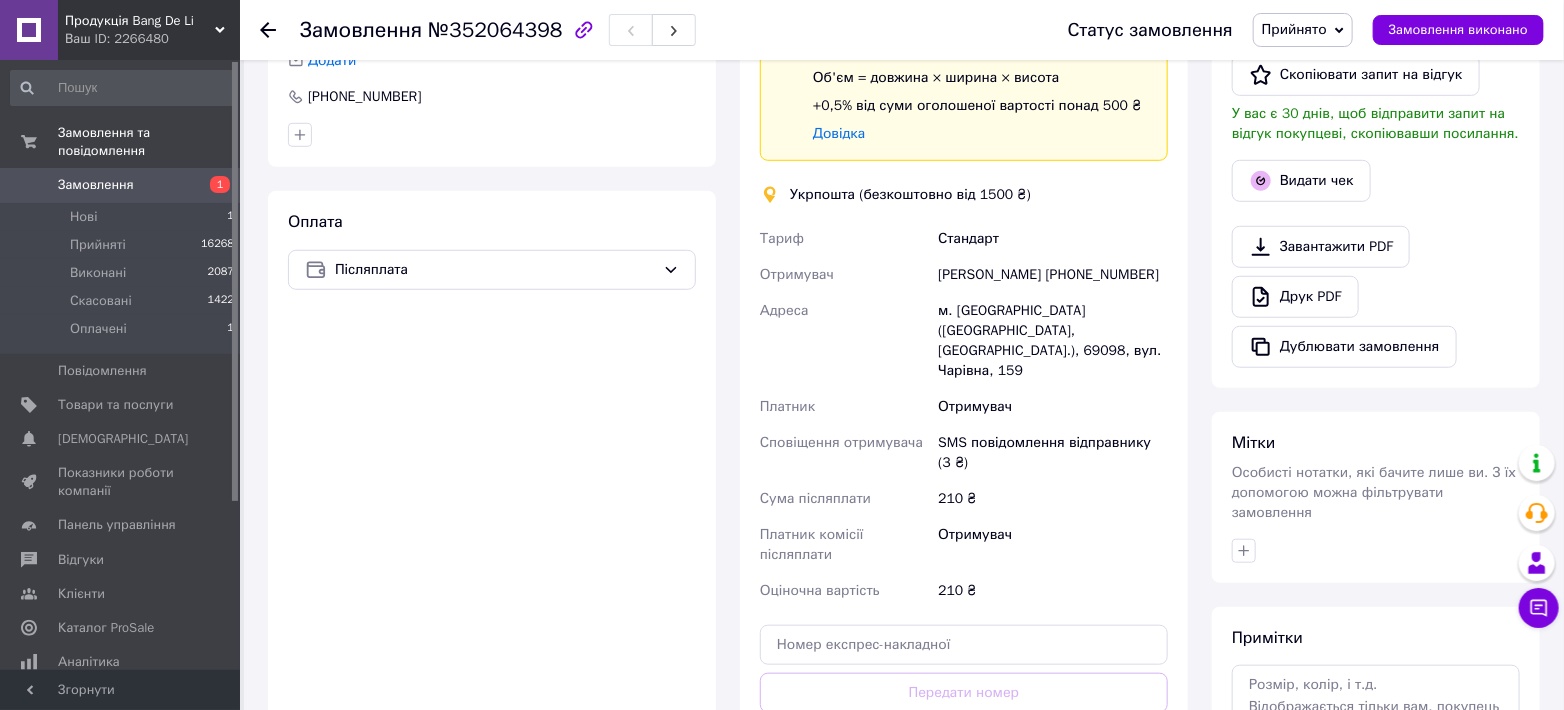 scroll, scrollTop: 444, scrollLeft: 0, axis: vertical 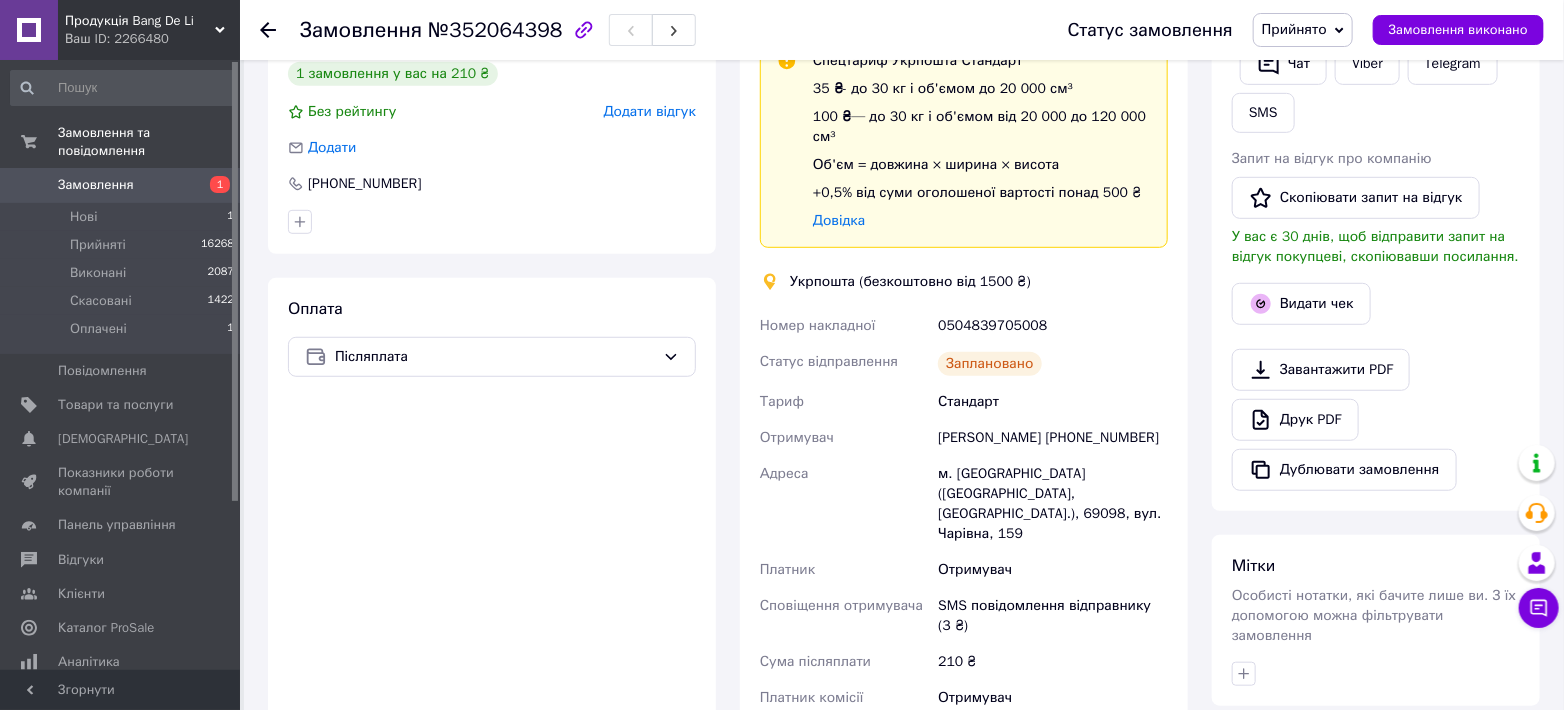 click on "0504839705008" at bounding box center (1053, 326) 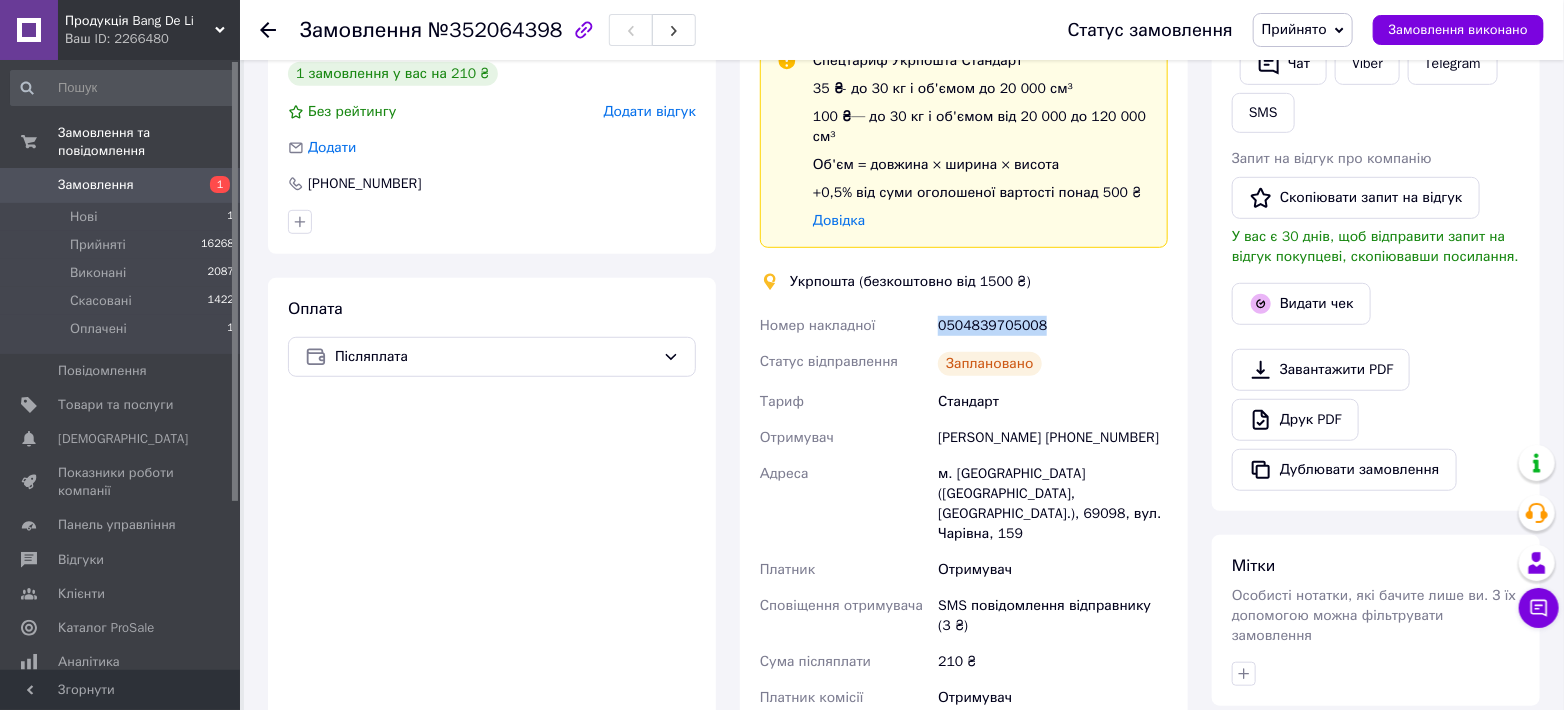 click on "0504839705008" at bounding box center (1053, 326) 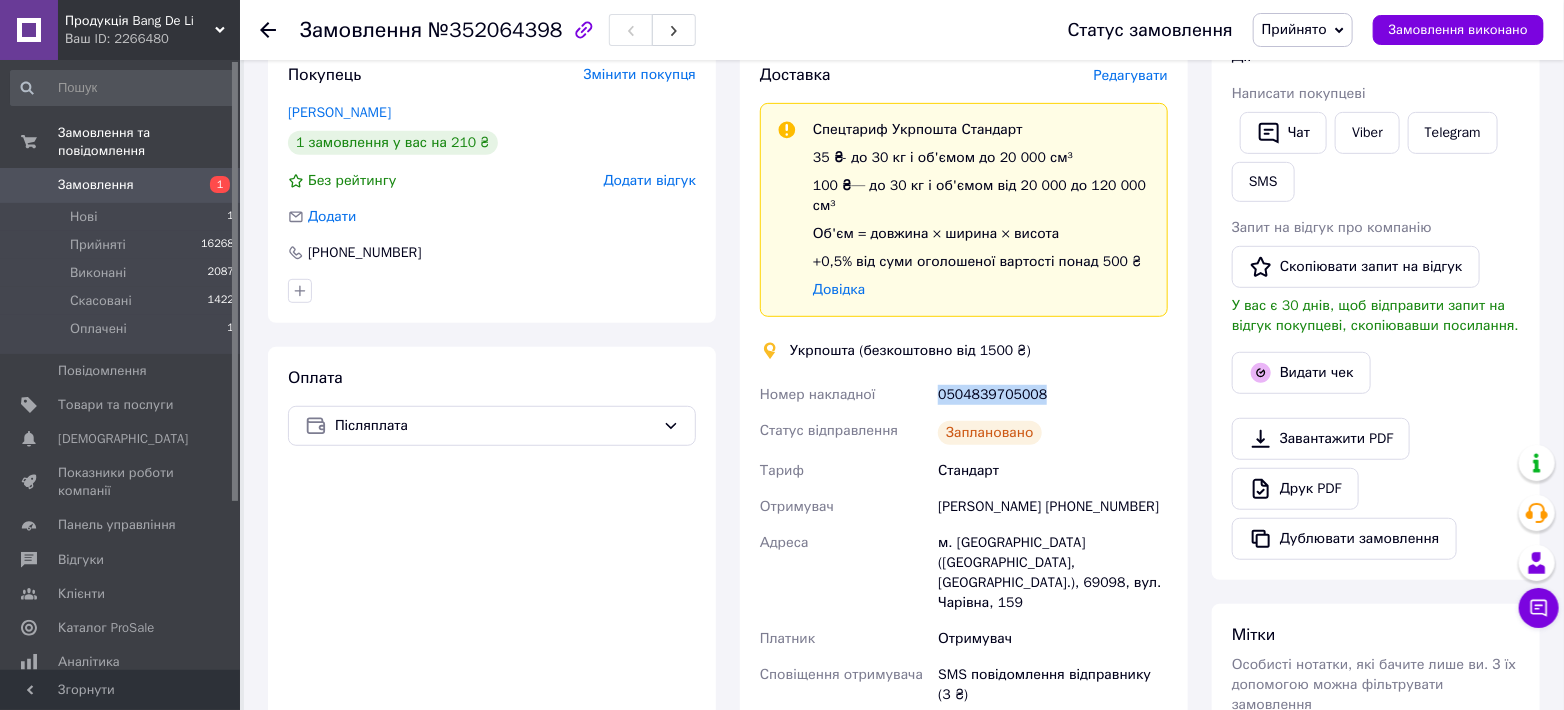 scroll, scrollTop: 370, scrollLeft: 0, axis: vertical 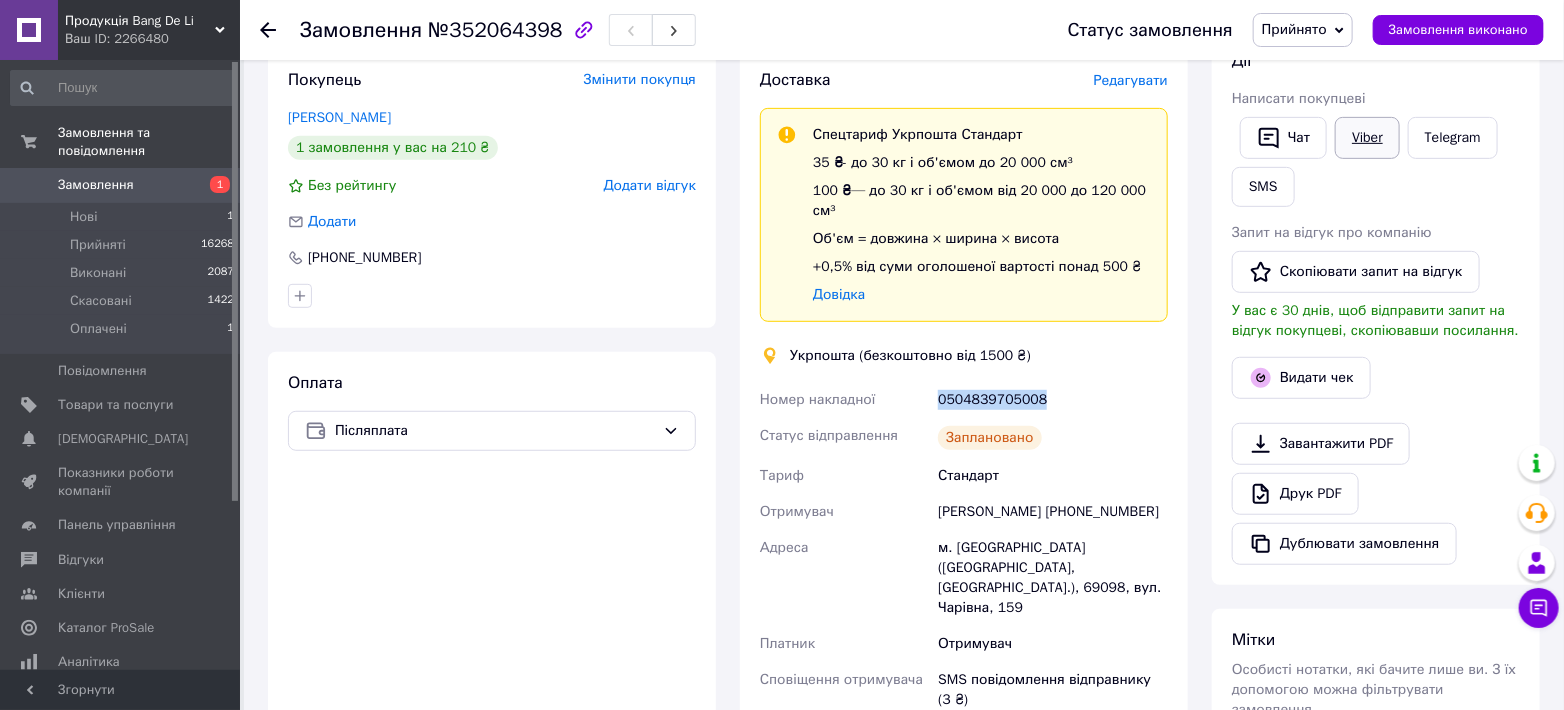click on "Viber" at bounding box center [1367, 138] 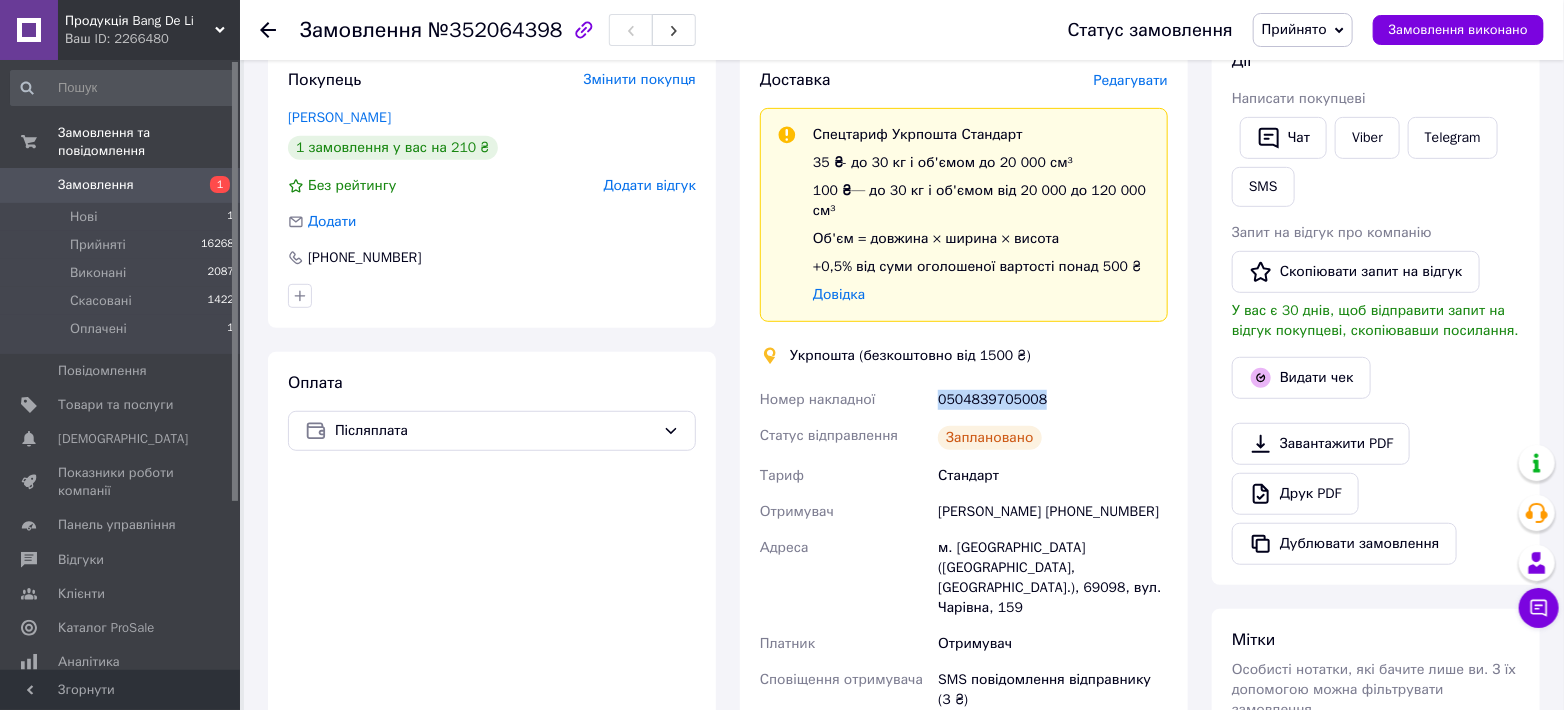 copy on "0504839705008" 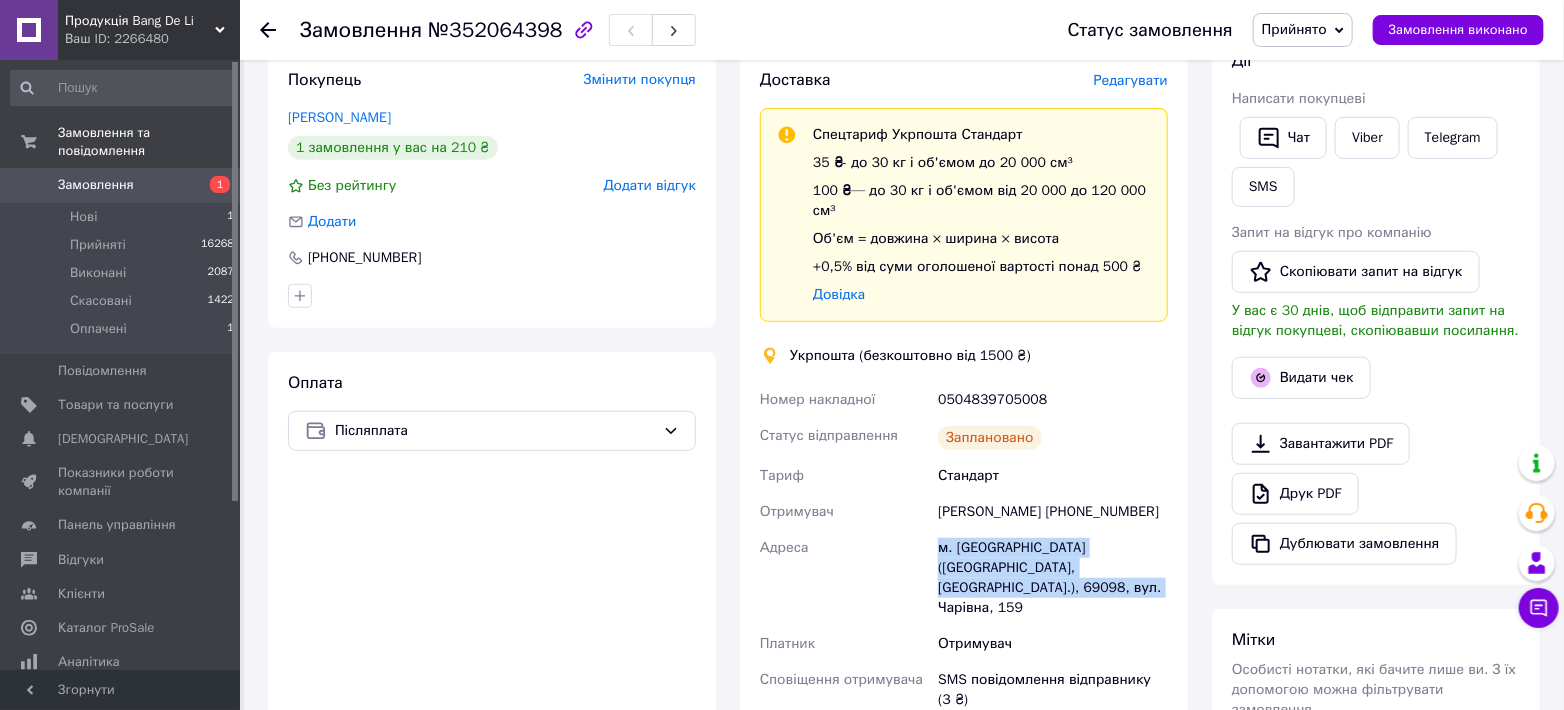 drag, startPoint x: 941, startPoint y: 549, endPoint x: 1042, endPoint y: 595, distance: 110.98198 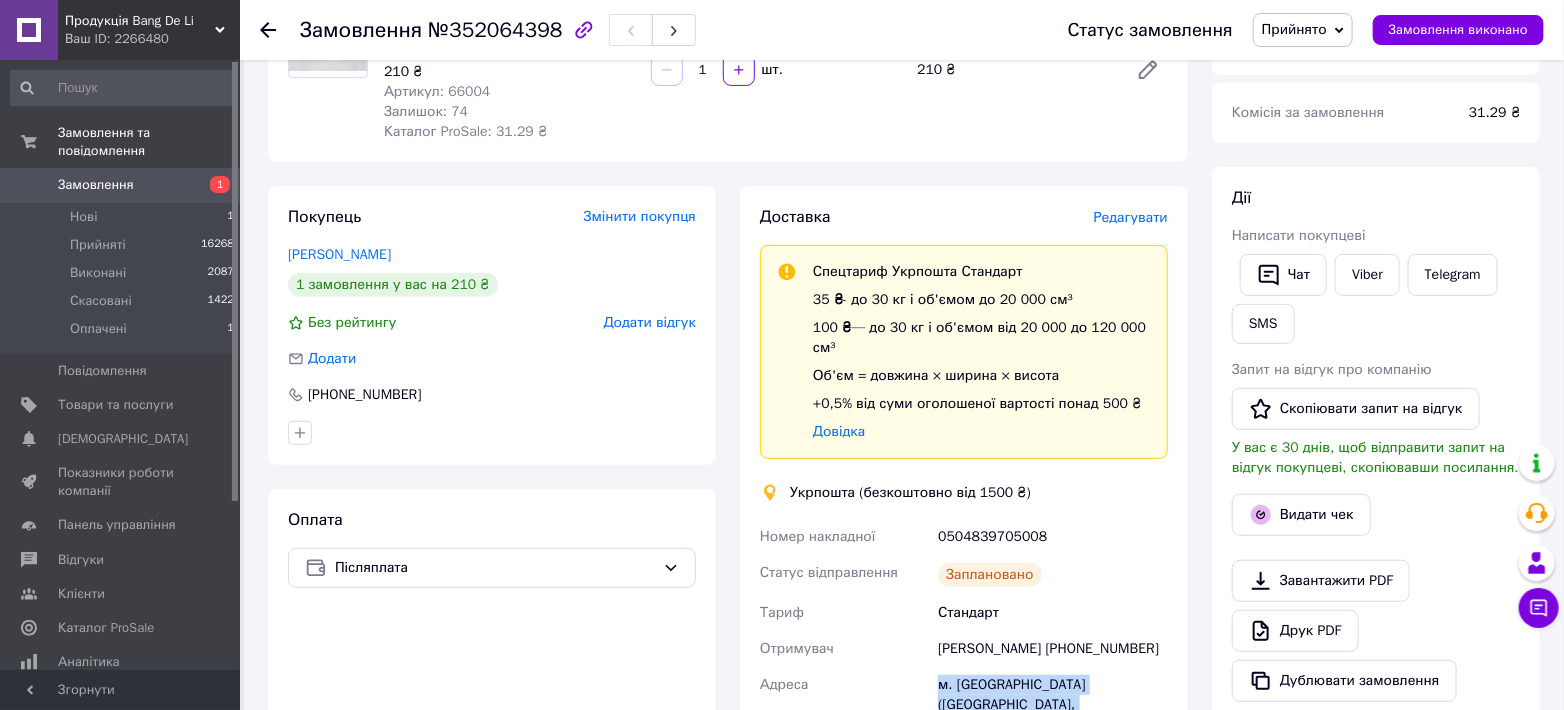 scroll, scrollTop: 148, scrollLeft: 0, axis: vertical 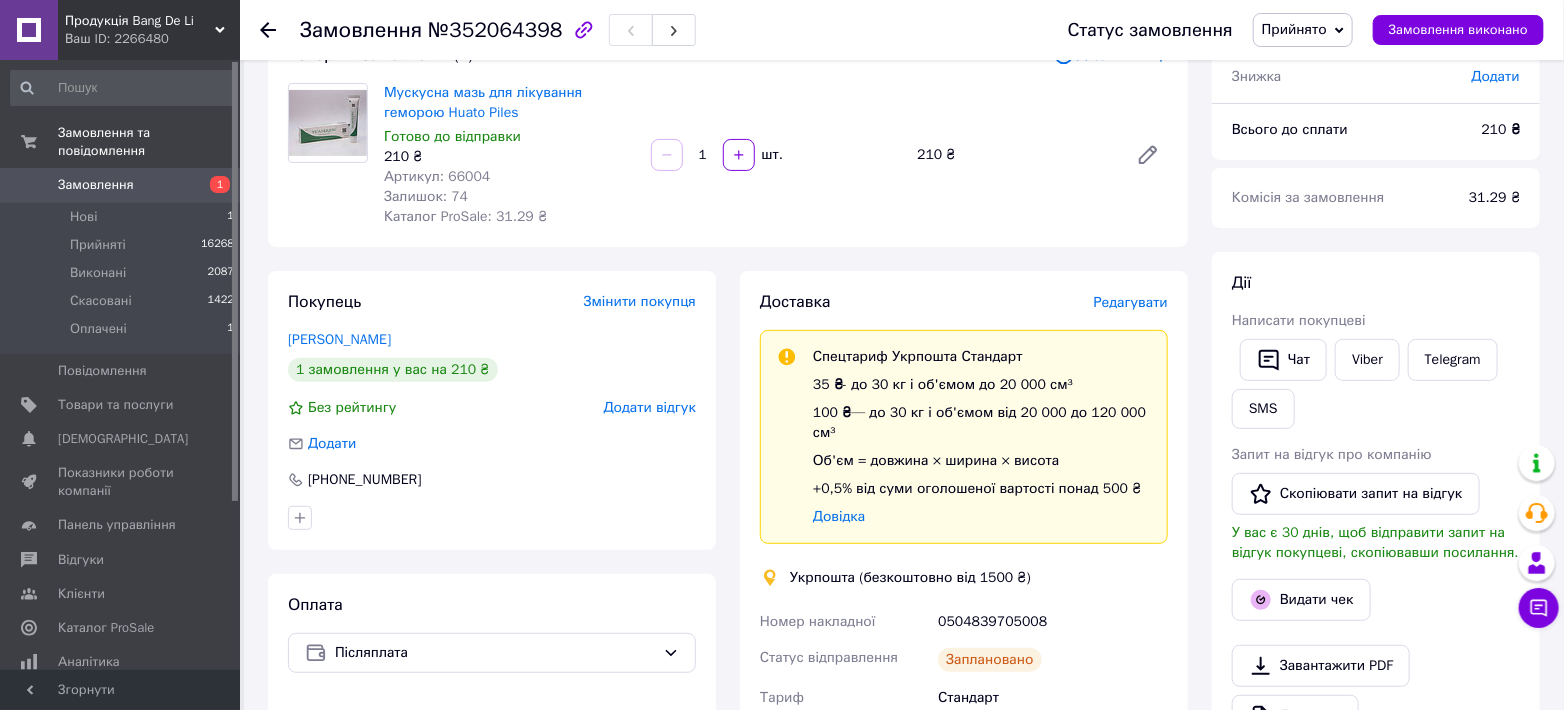 click on "Продукція Bang De Li" at bounding box center [140, 21] 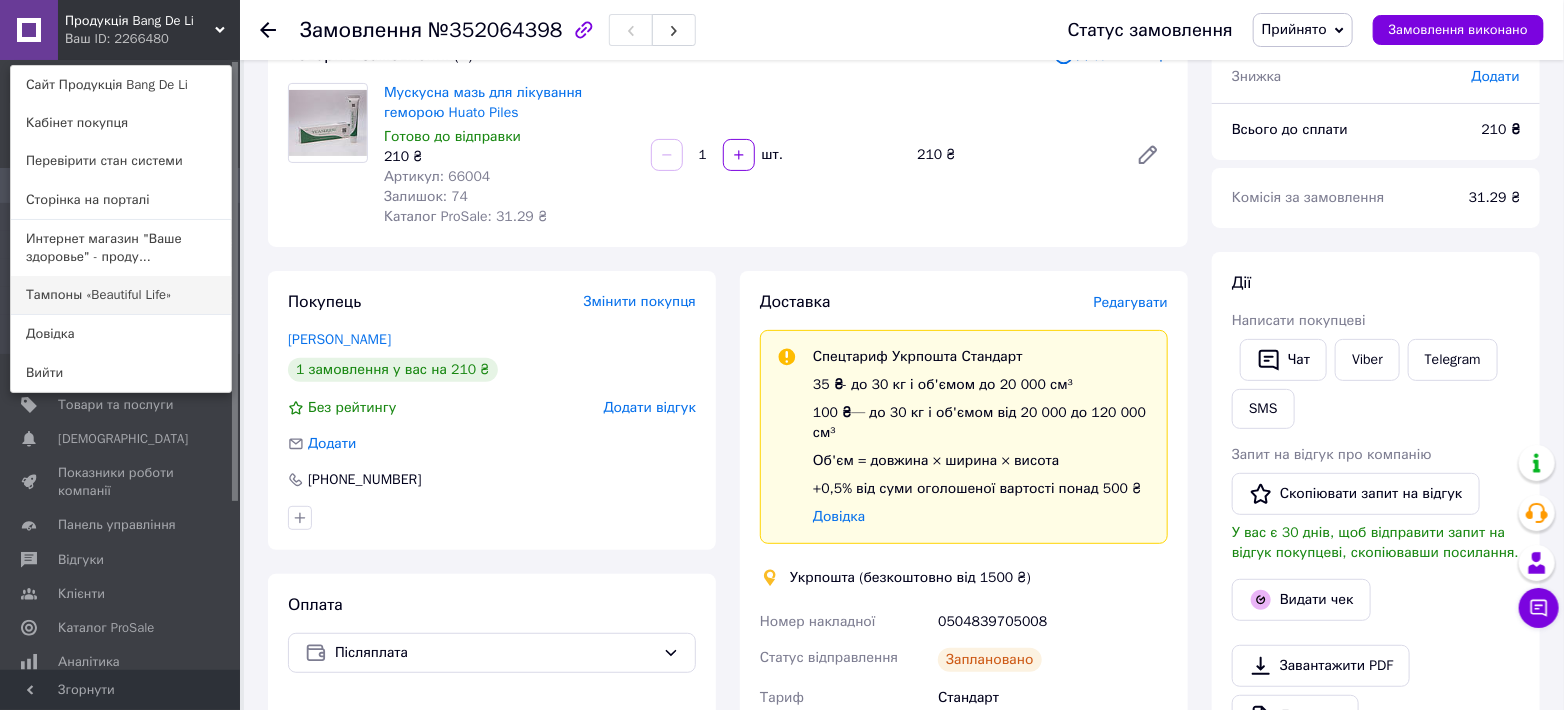 click on "Тампоны «Beautiful Life»" at bounding box center [121, 295] 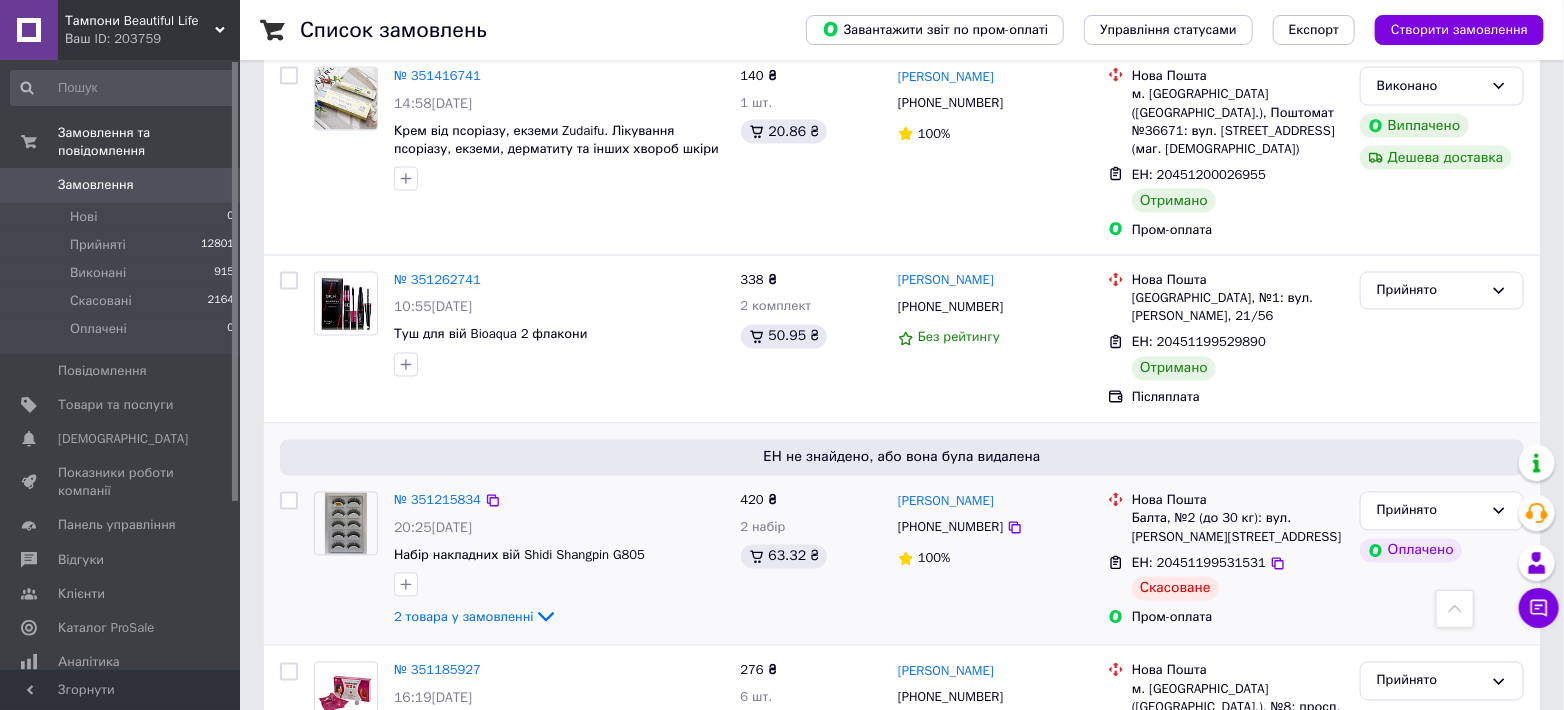 scroll, scrollTop: 1629, scrollLeft: 0, axis: vertical 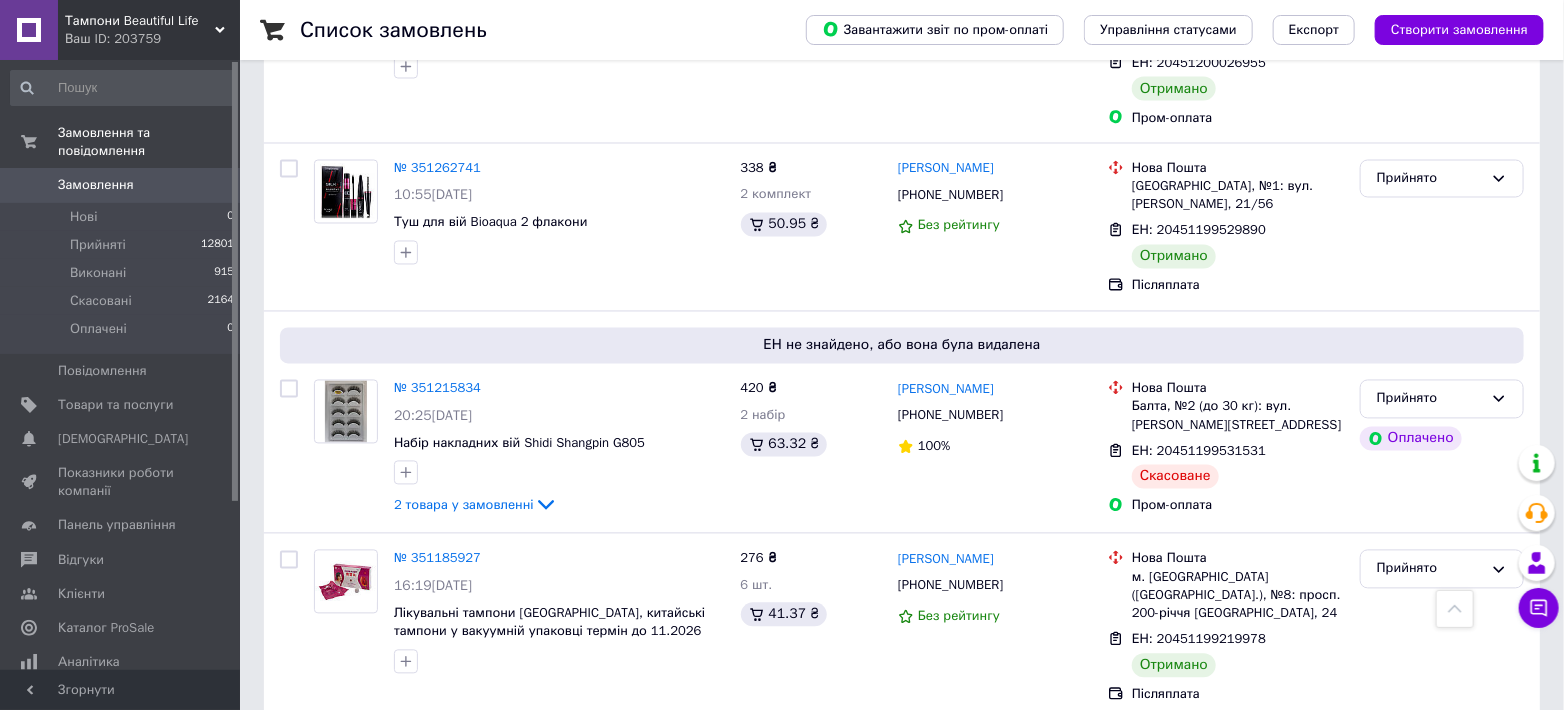 click on "Тампони Beautiful Life" at bounding box center (140, 21) 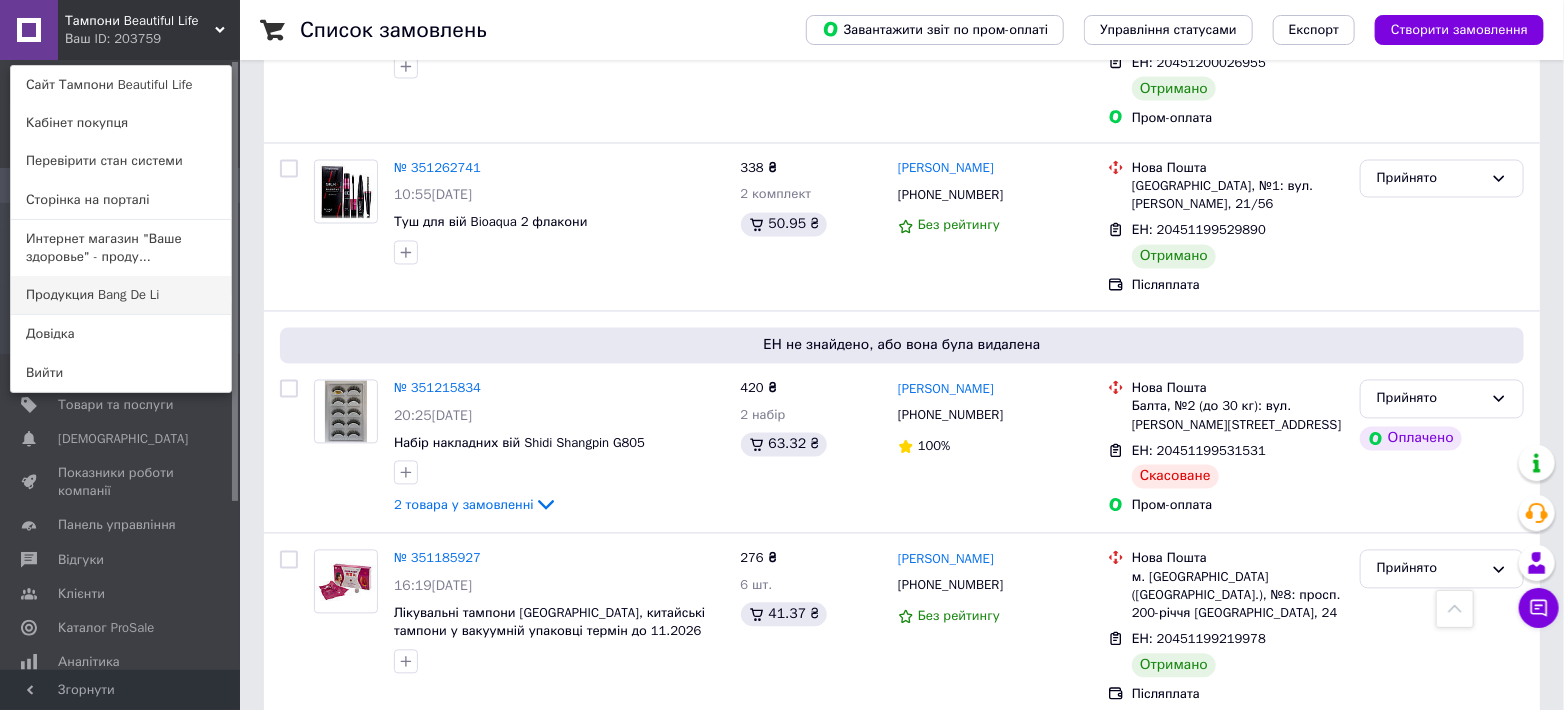 click on "Продукция Bang De Li" at bounding box center (121, 295) 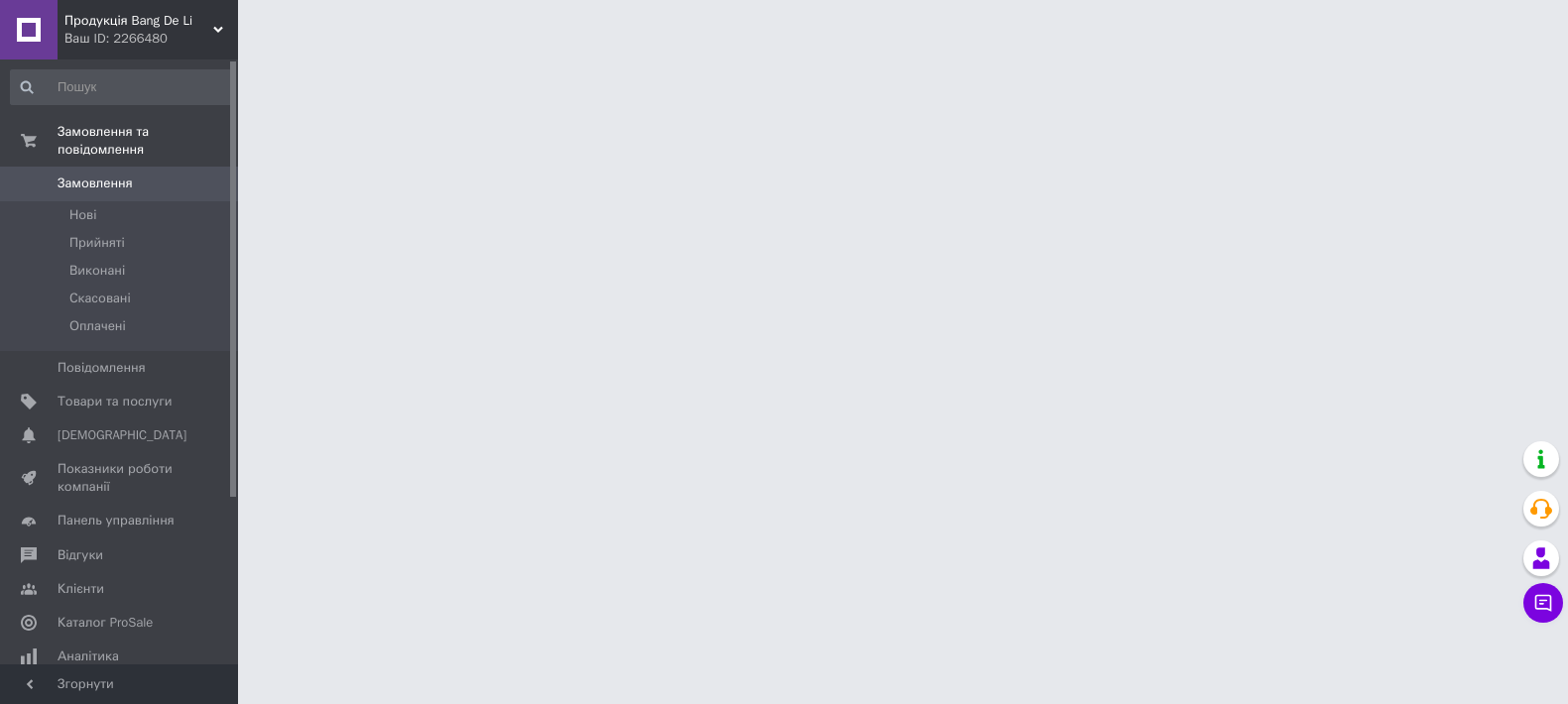 scroll, scrollTop: 0, scrollLeft: 0, axis: both 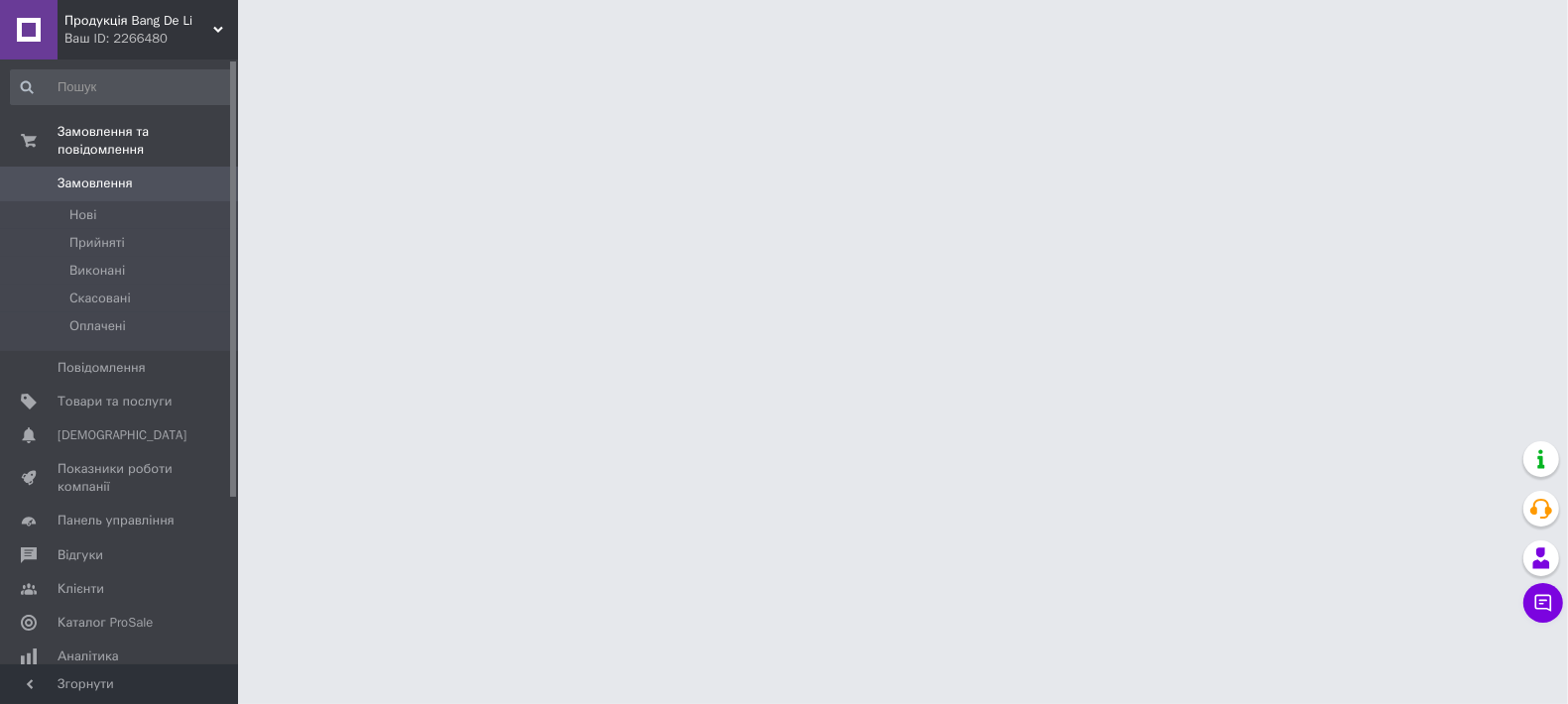 click on "Ваш ID: 2266480" at bounding box center (151, 39) 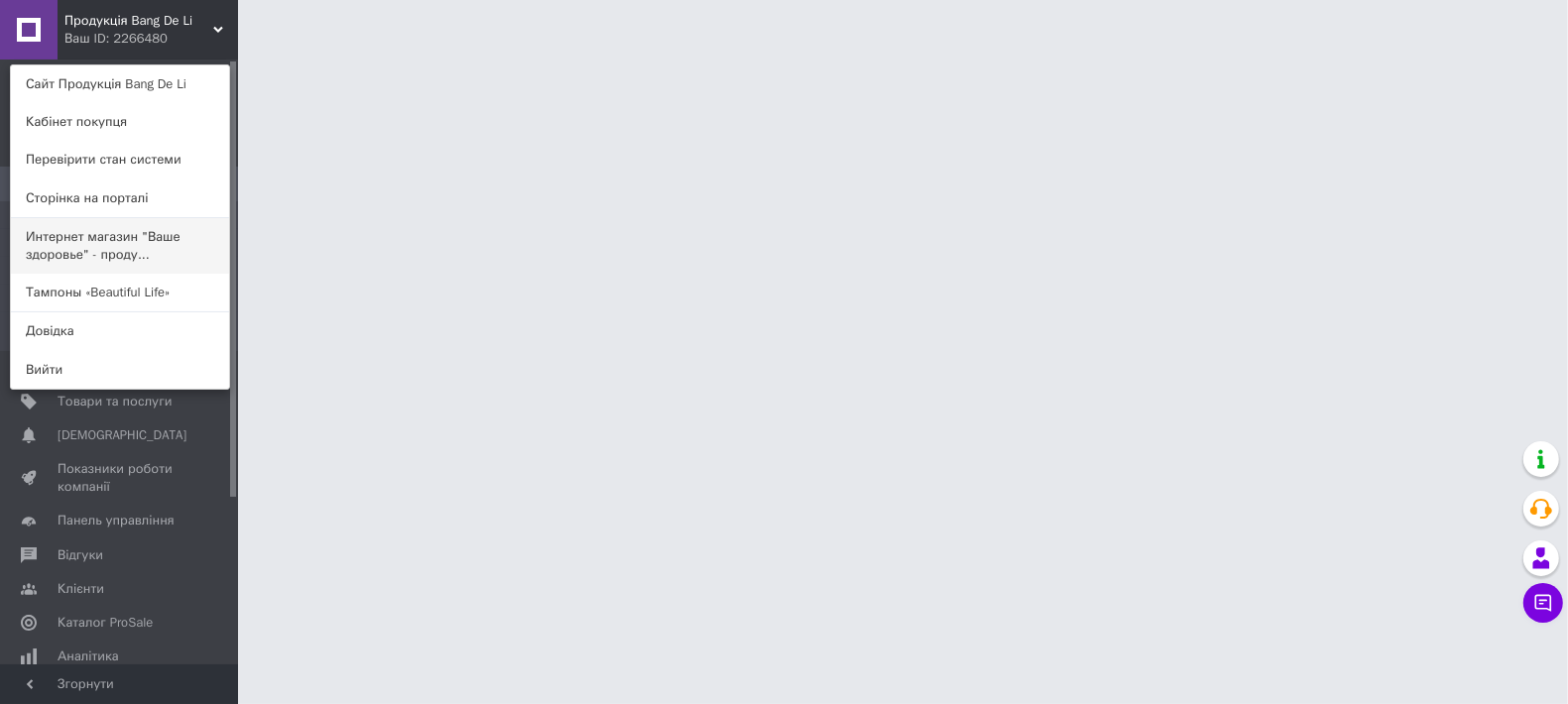 click on "Интернет магазин "Ваше здоровье" - проду..." at bounding box center [120, 246] 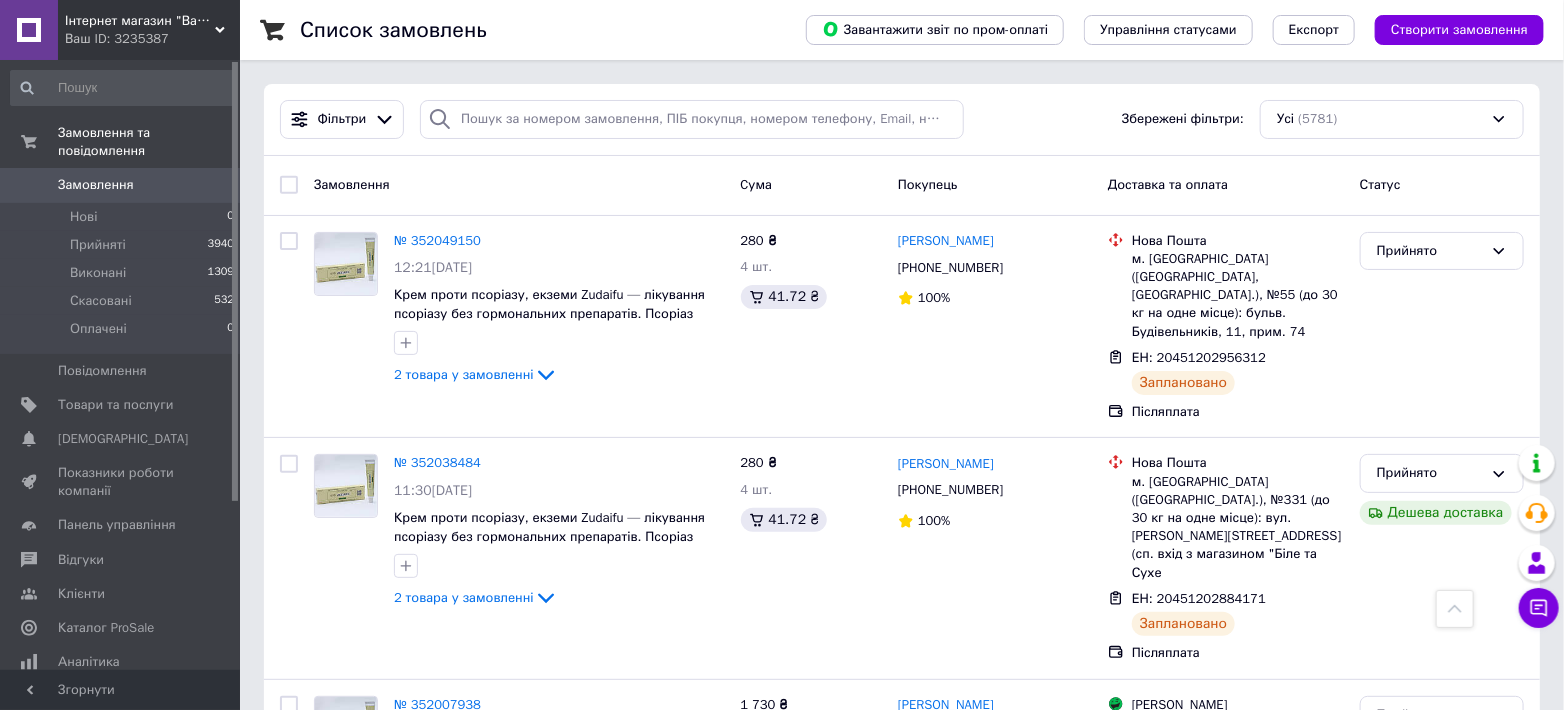 scroll, scrollTop: 444, scrollLeft: 0, axis: vertical 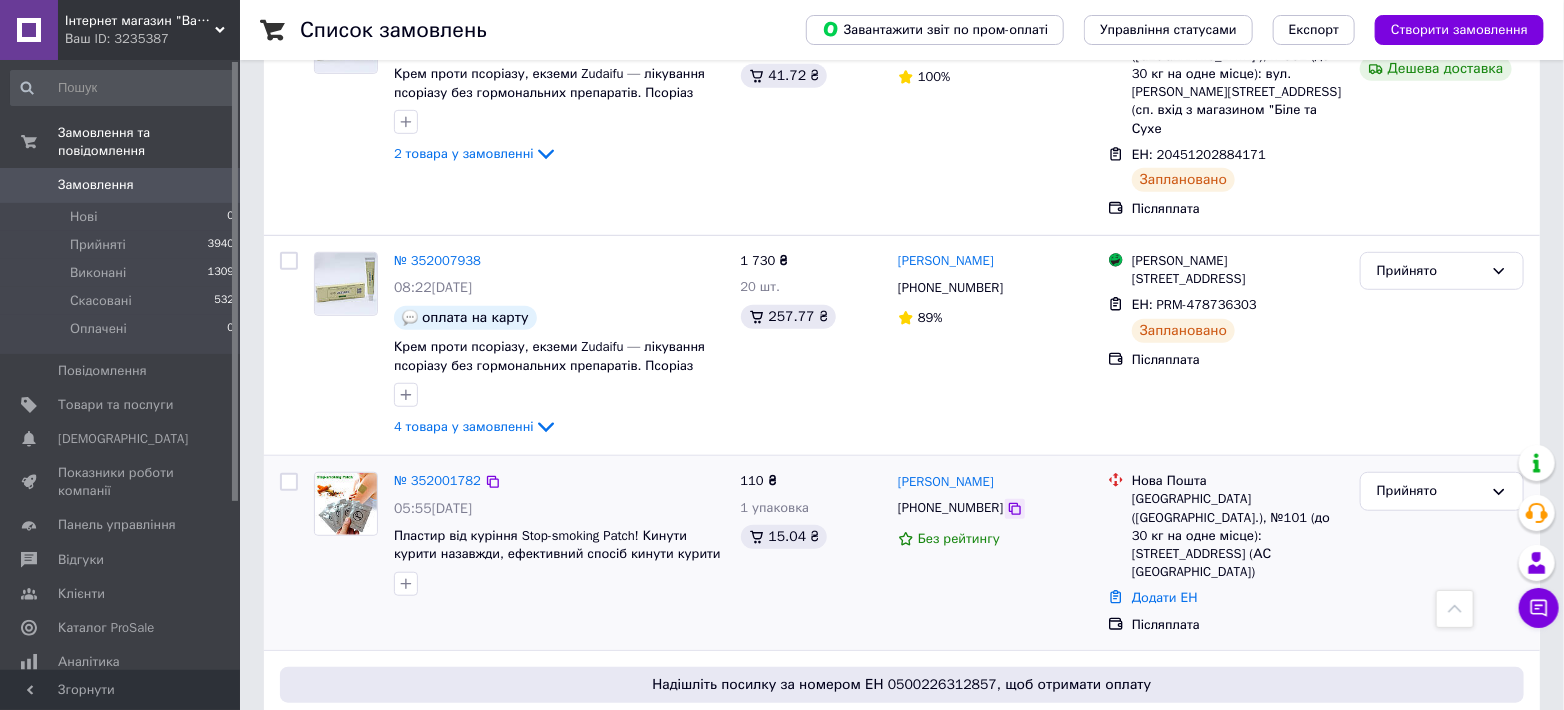 click 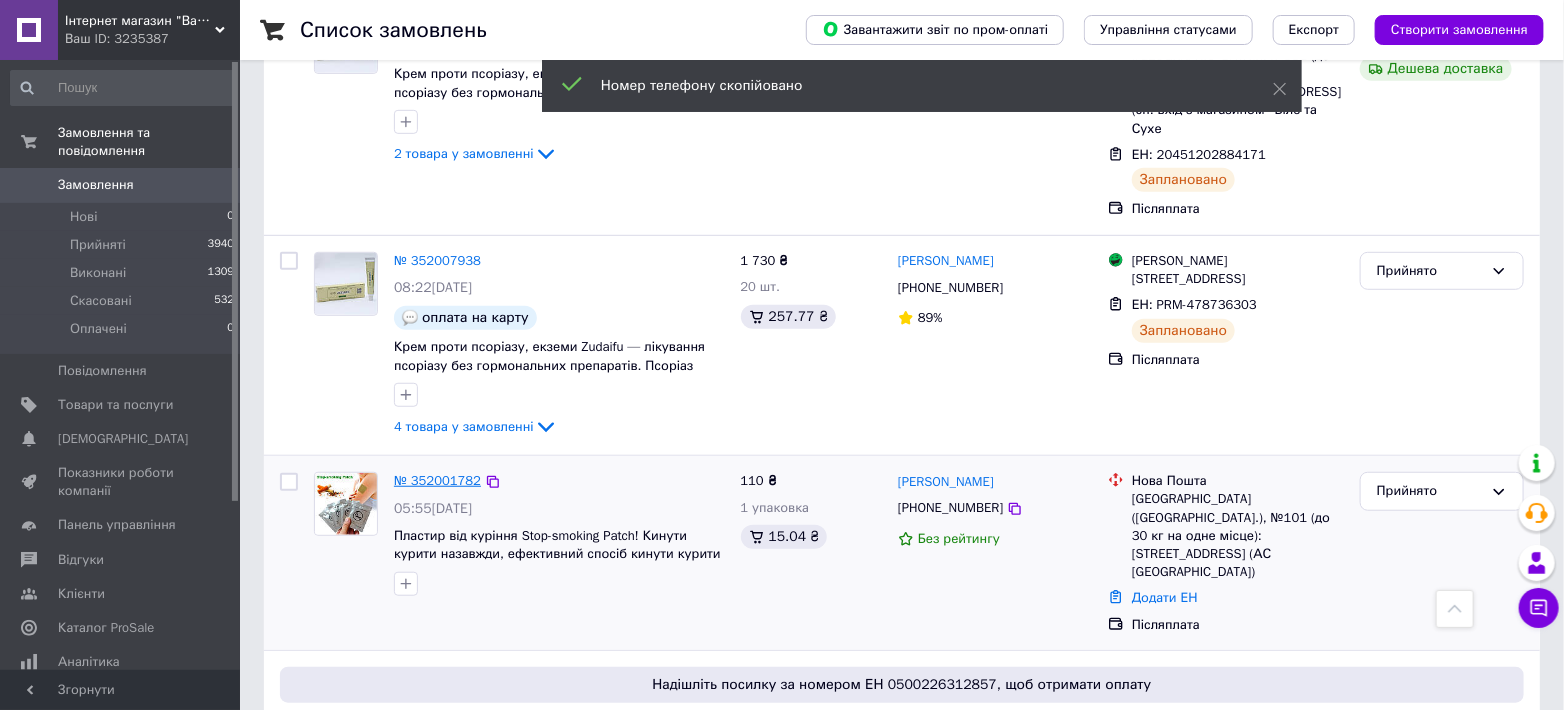 click on "№ 352001782" at bounding box center [437, 480] 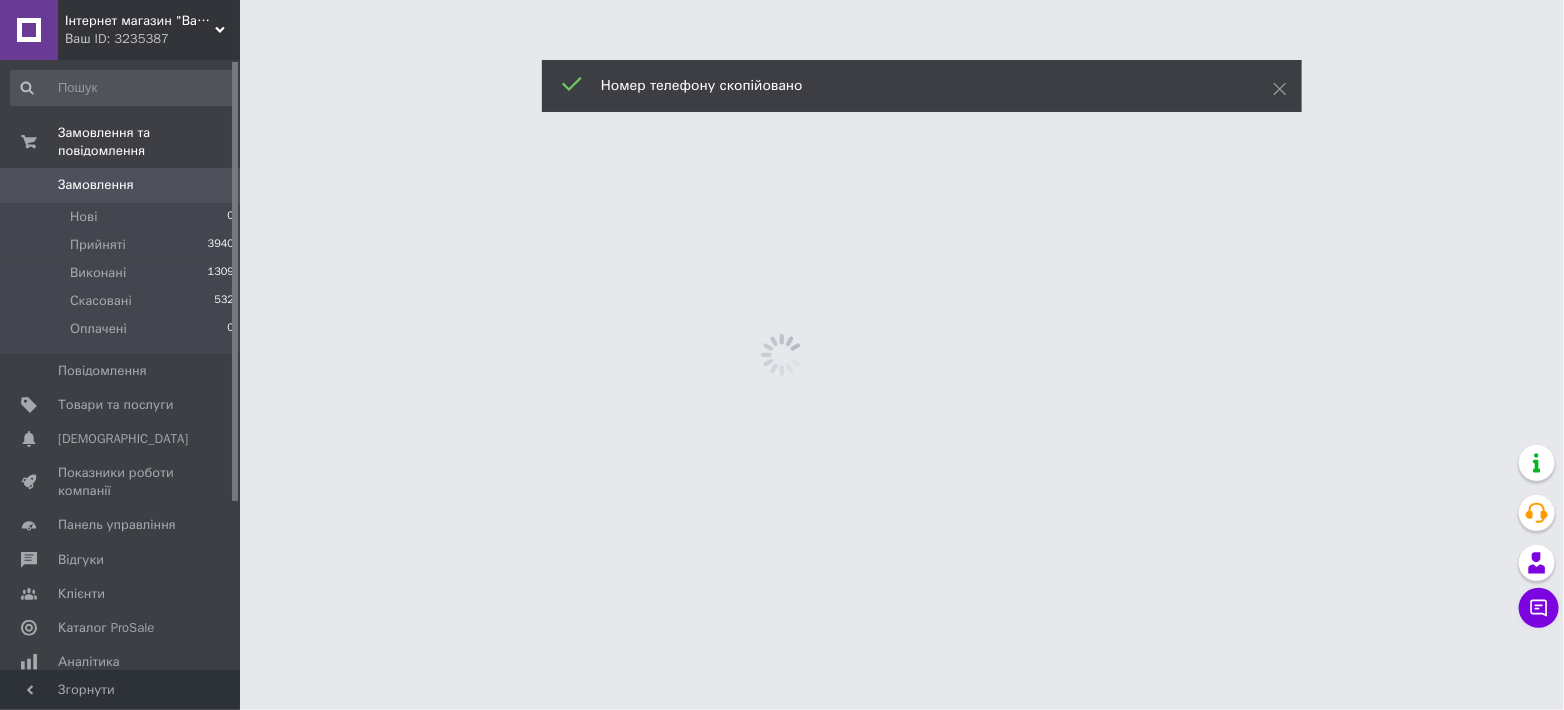 scroll, scrollTop: 0, scrollLeft: 0, axis: both 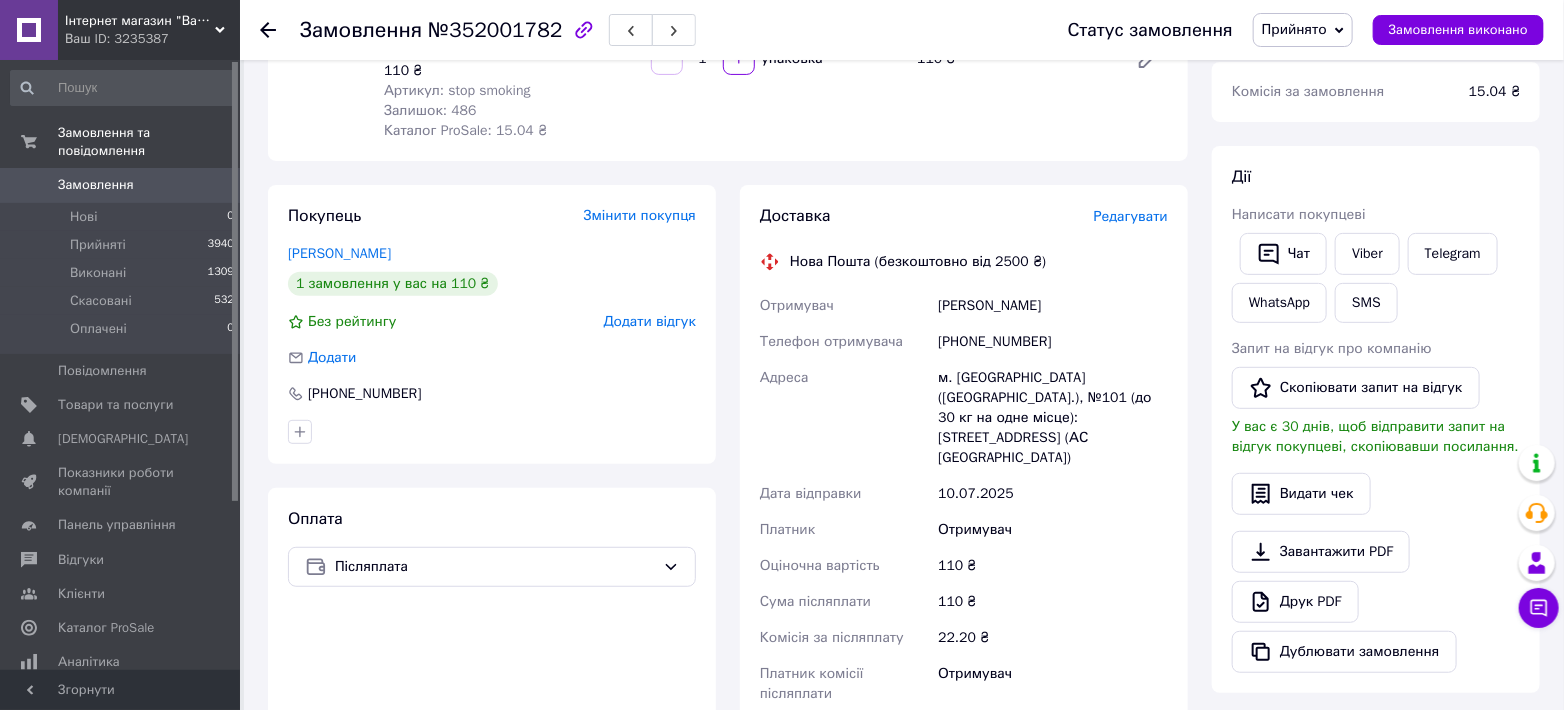 click on "Доставка Редагувати Нова Пошта (безкоштовно від 2500 ₴) Отримувач Анатоліївна Бенік Телефон отримувача +380681190369 Адреса м. Київ (Київська обл.), №101 (до 30 кг на одне місце): Набережно-Печерська дорога, 10-А (АС Видубичі) Дата відправки 10.07.2025 Платник Отримувач Оціночна вартість 110 ₴ Сума післяплати 110 ₴ Комісія за післяплату 22.20 ₴ Платник комісії післяплати Отримувач Передати номер або Згенерувати ЕН" at bounding box center (964, 555) 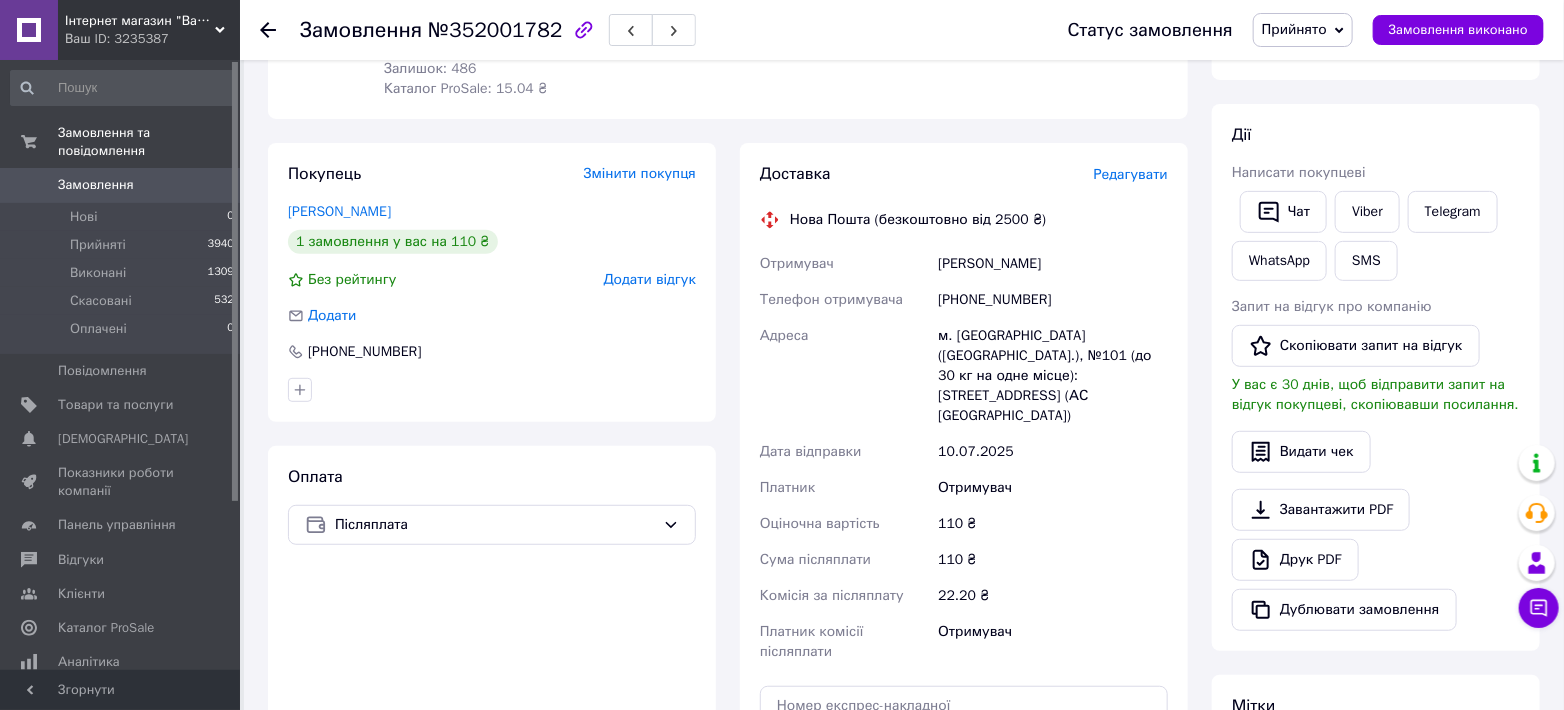 click on "Редагувати" at bounding box center (1131, 174) 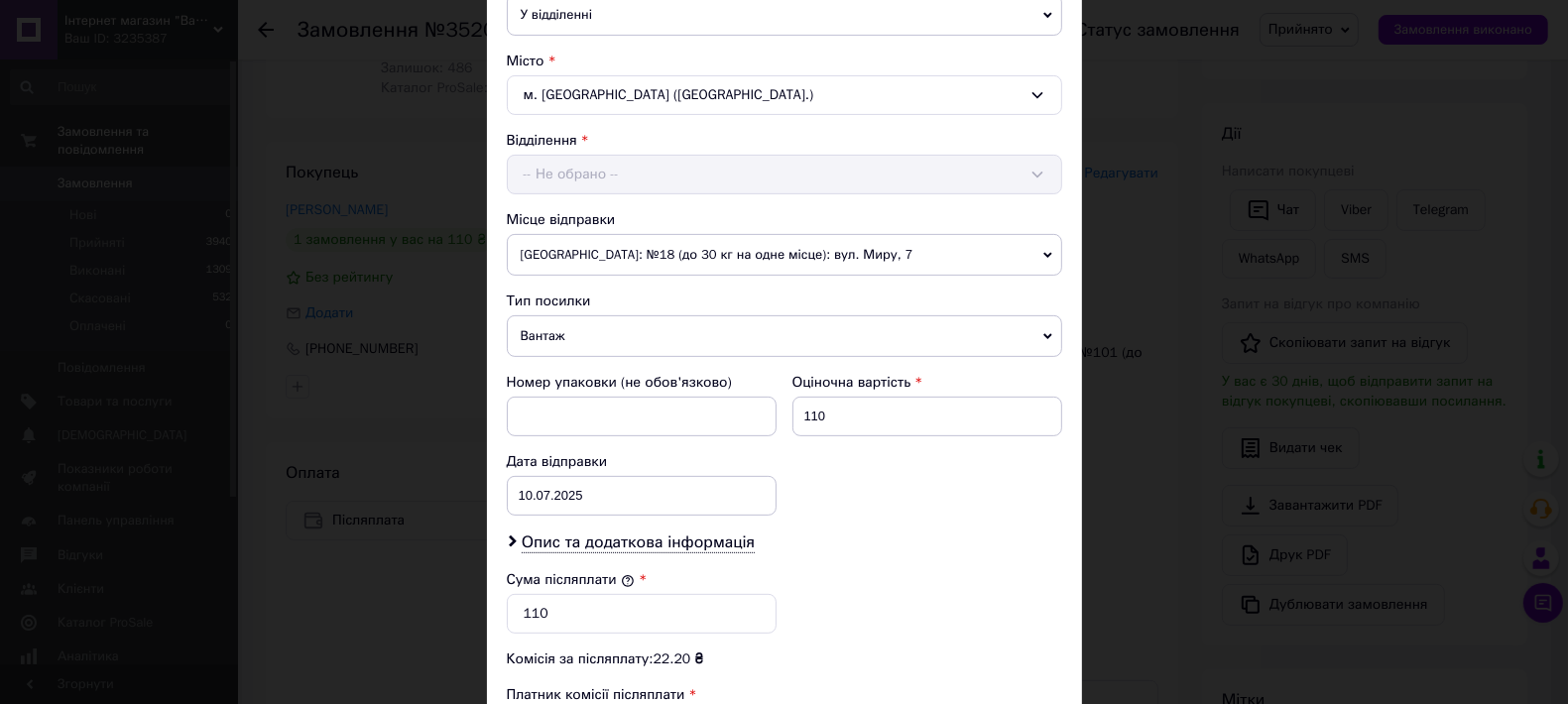 scroll, scrollTop: 587, scrollLeft: 0, axis: vertical 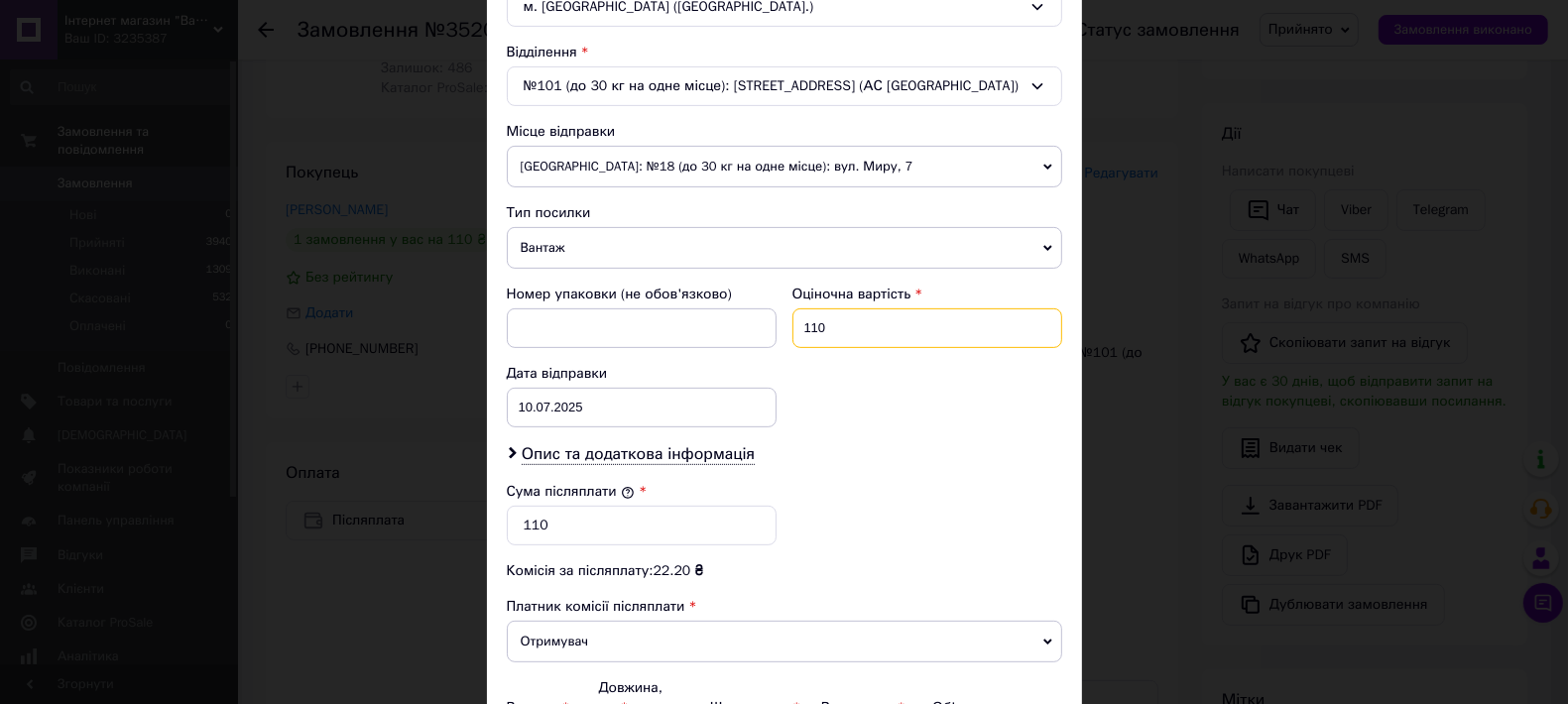 drag, startPoint x: 839, startPoint y: 348, endPoint x: 773, endPoint y: 347, distance: 66.00758 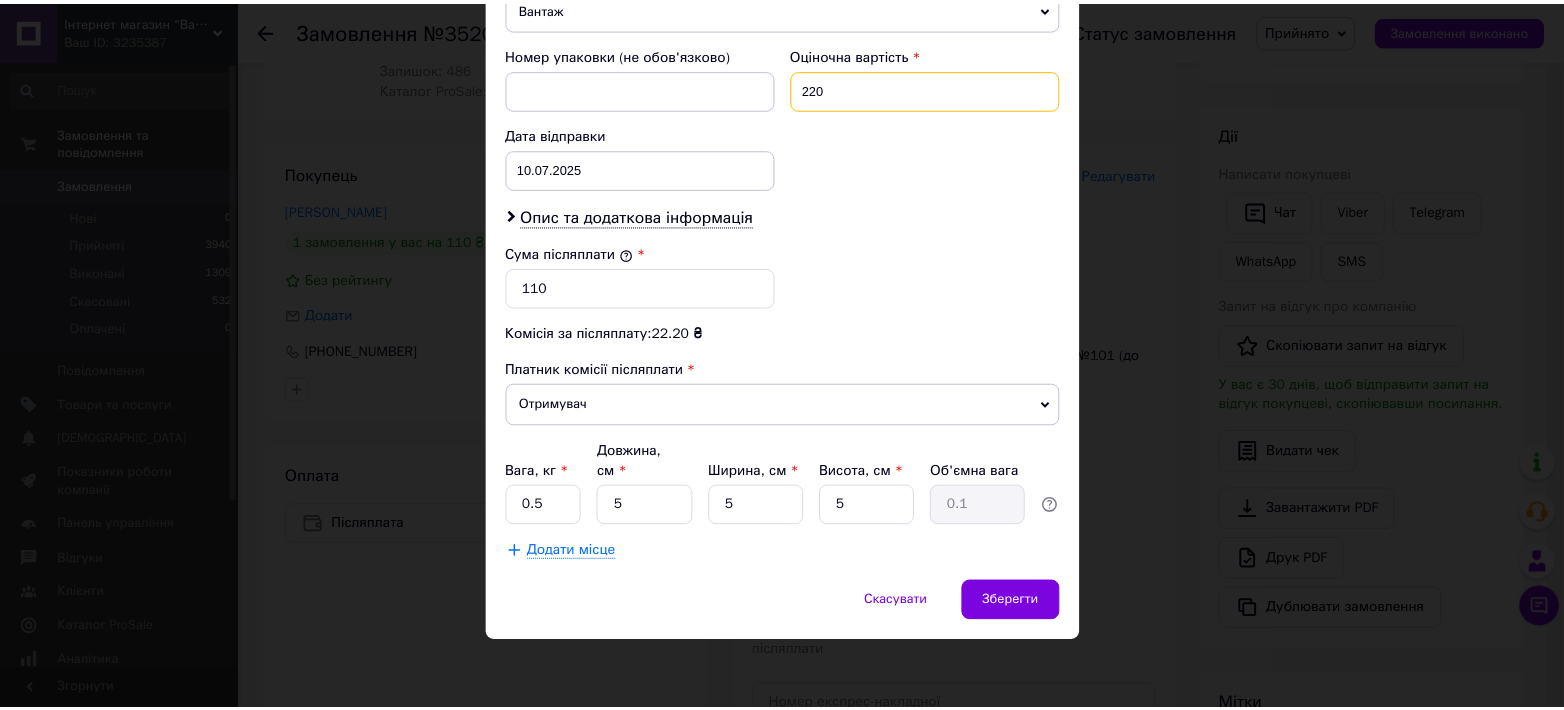 scroll, scrollTop: 837, scrollLeft: 0, axis: vertical 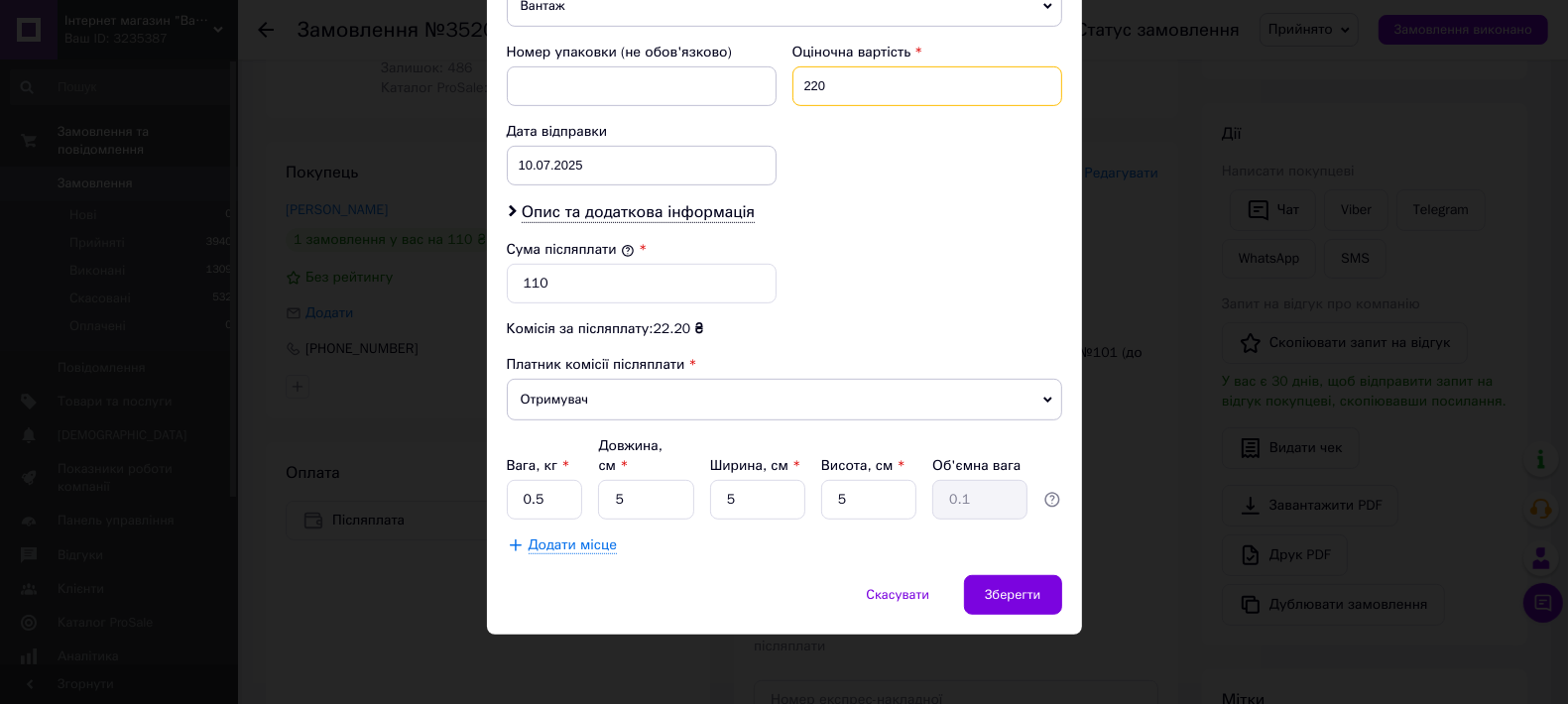 type on "220" 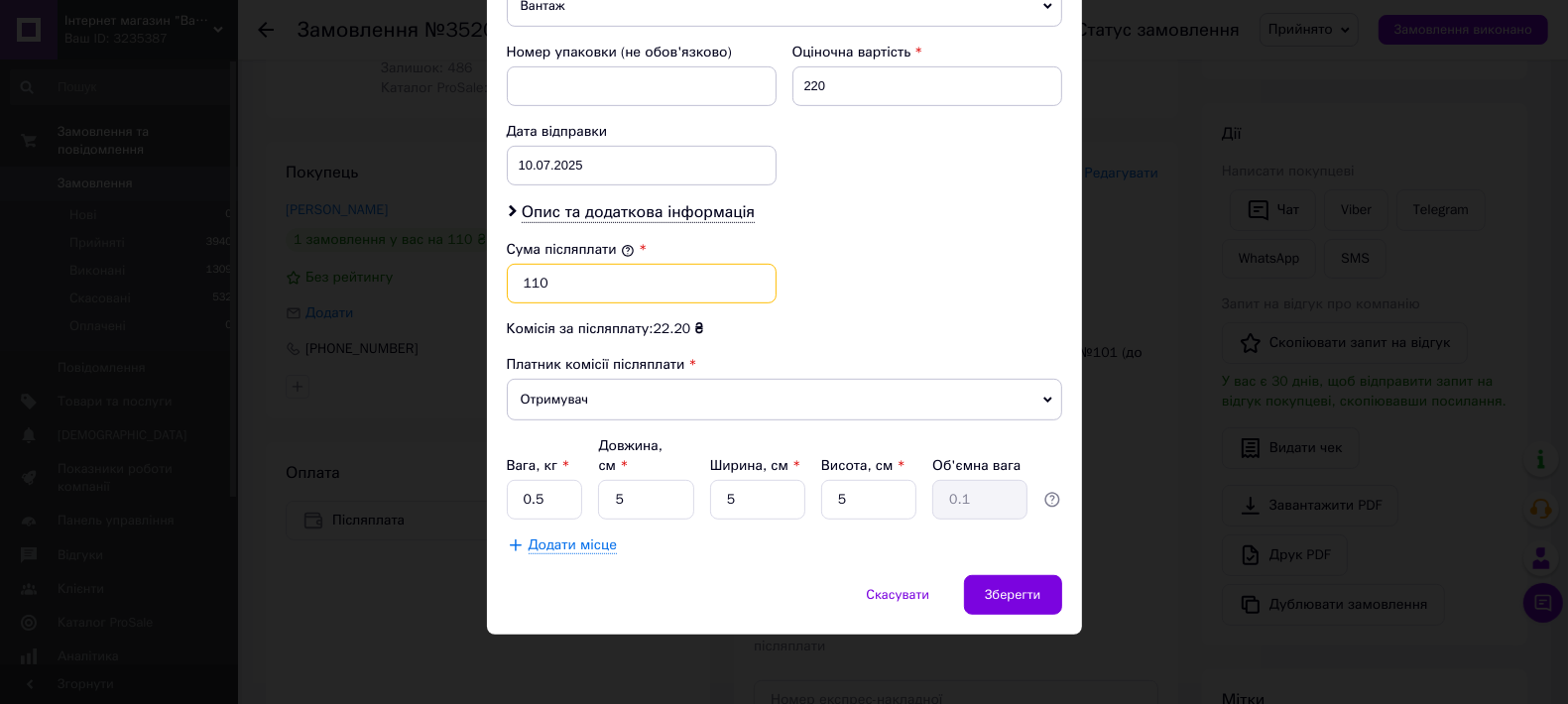 click on "110" at bounding box center (642, 284) 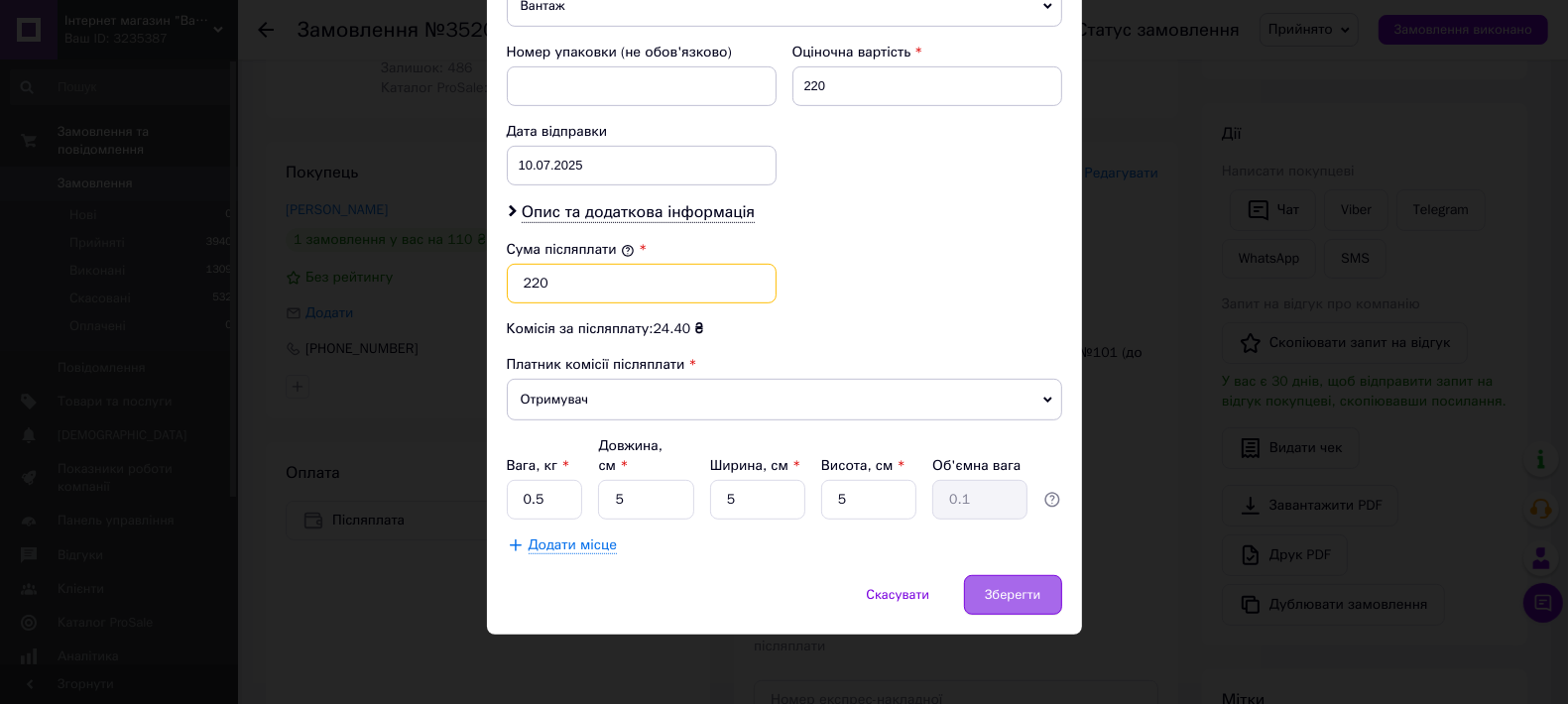 type on "220" 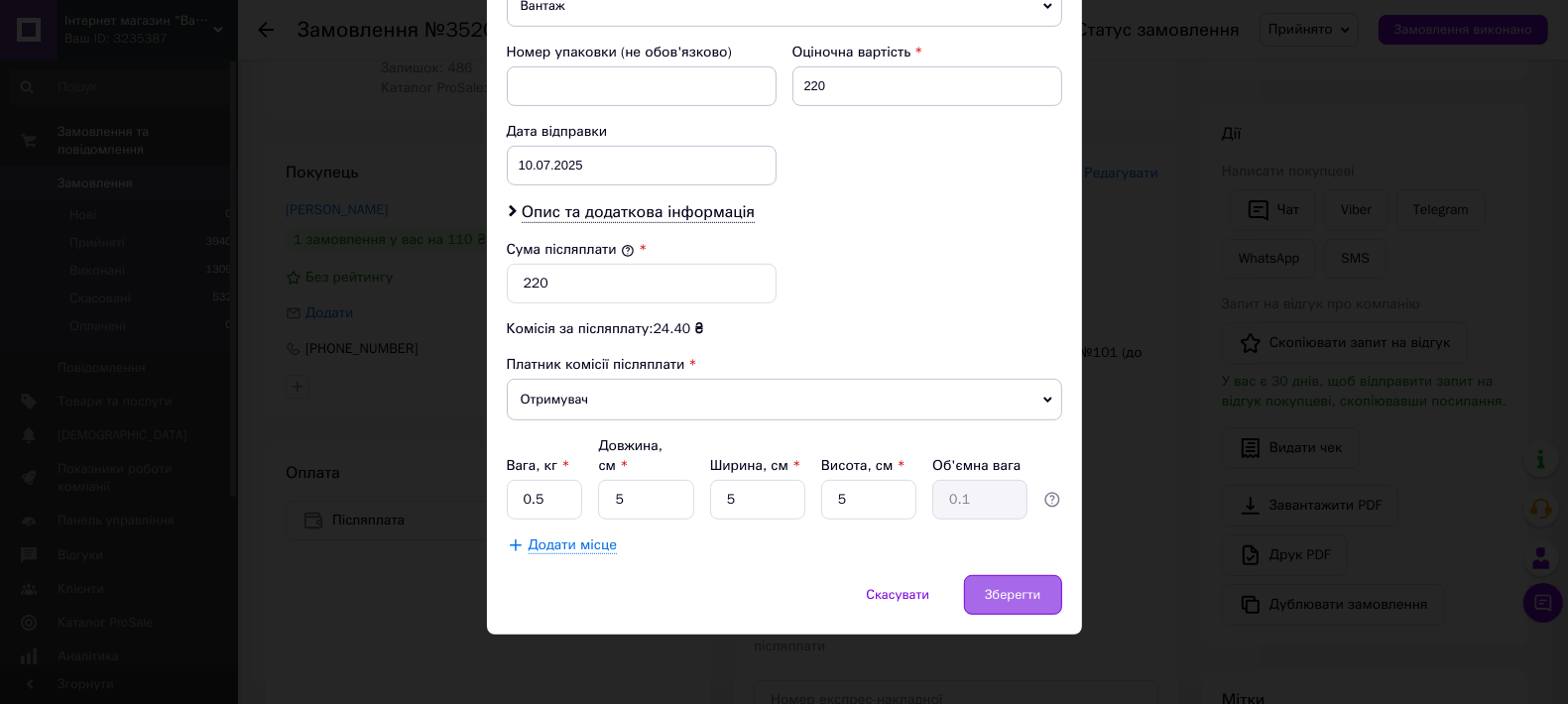 click on "Зберегти" at bounding box center [1013, 595] 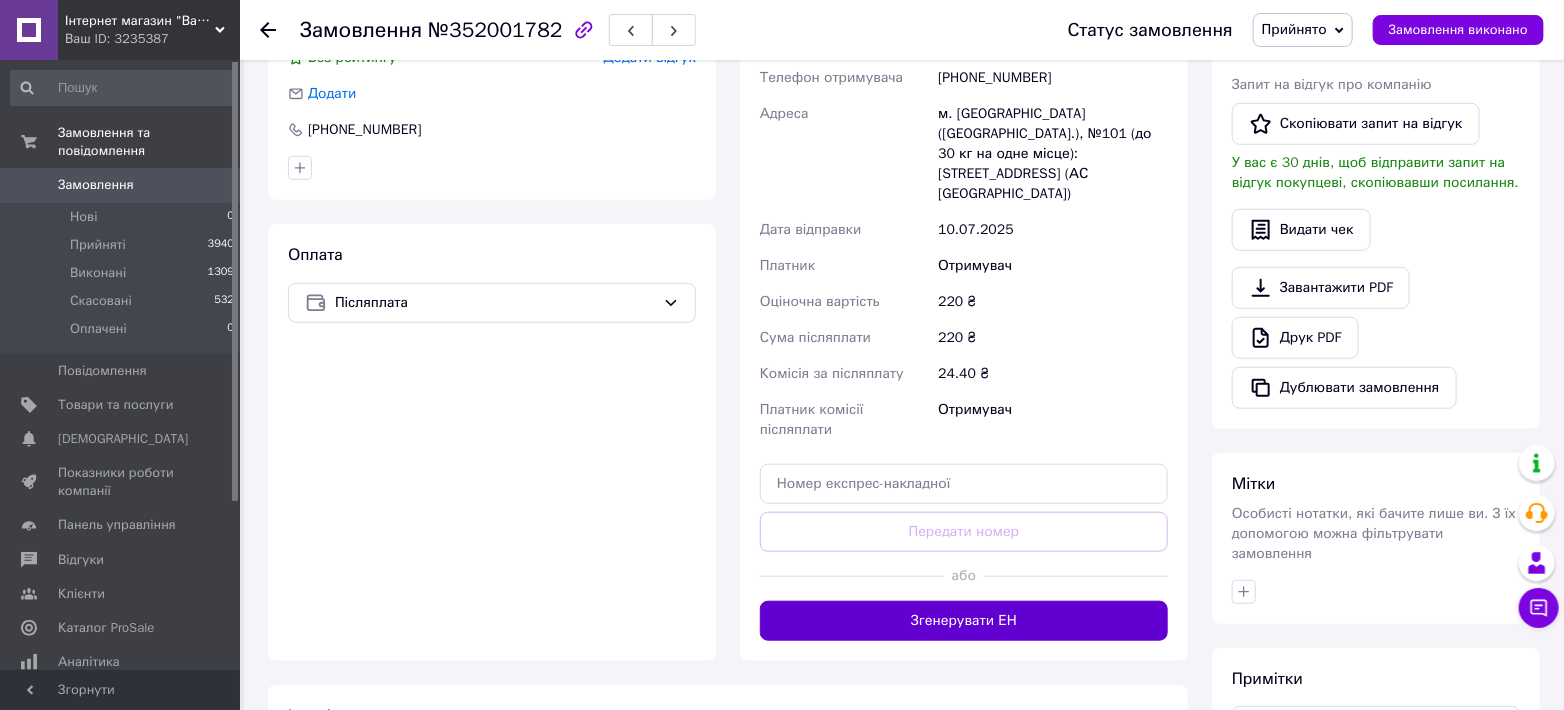 click on "Згенерувати ЕН" at bounding box center [964, 621] 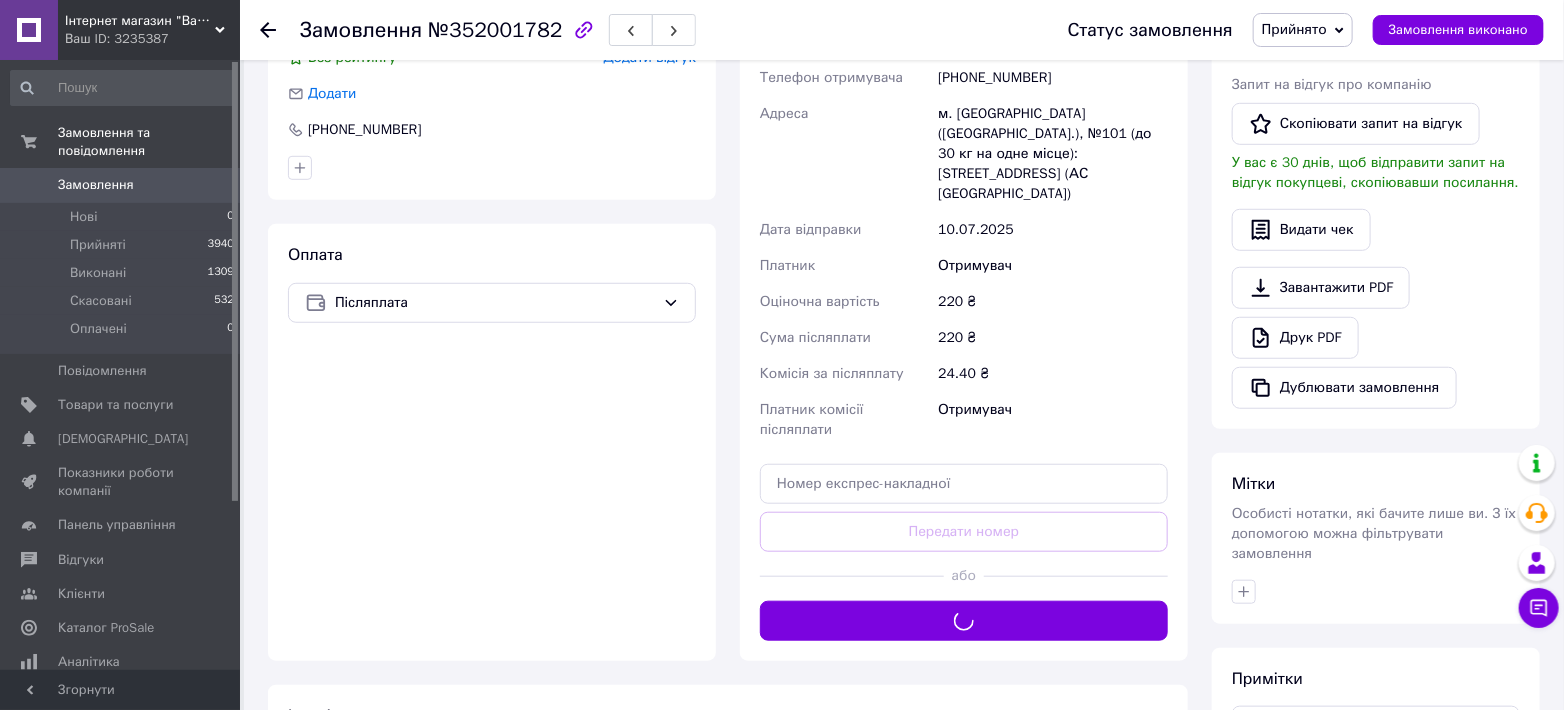 scroll, scrollTop: 370, scrollLeft: 0, axis: vertical 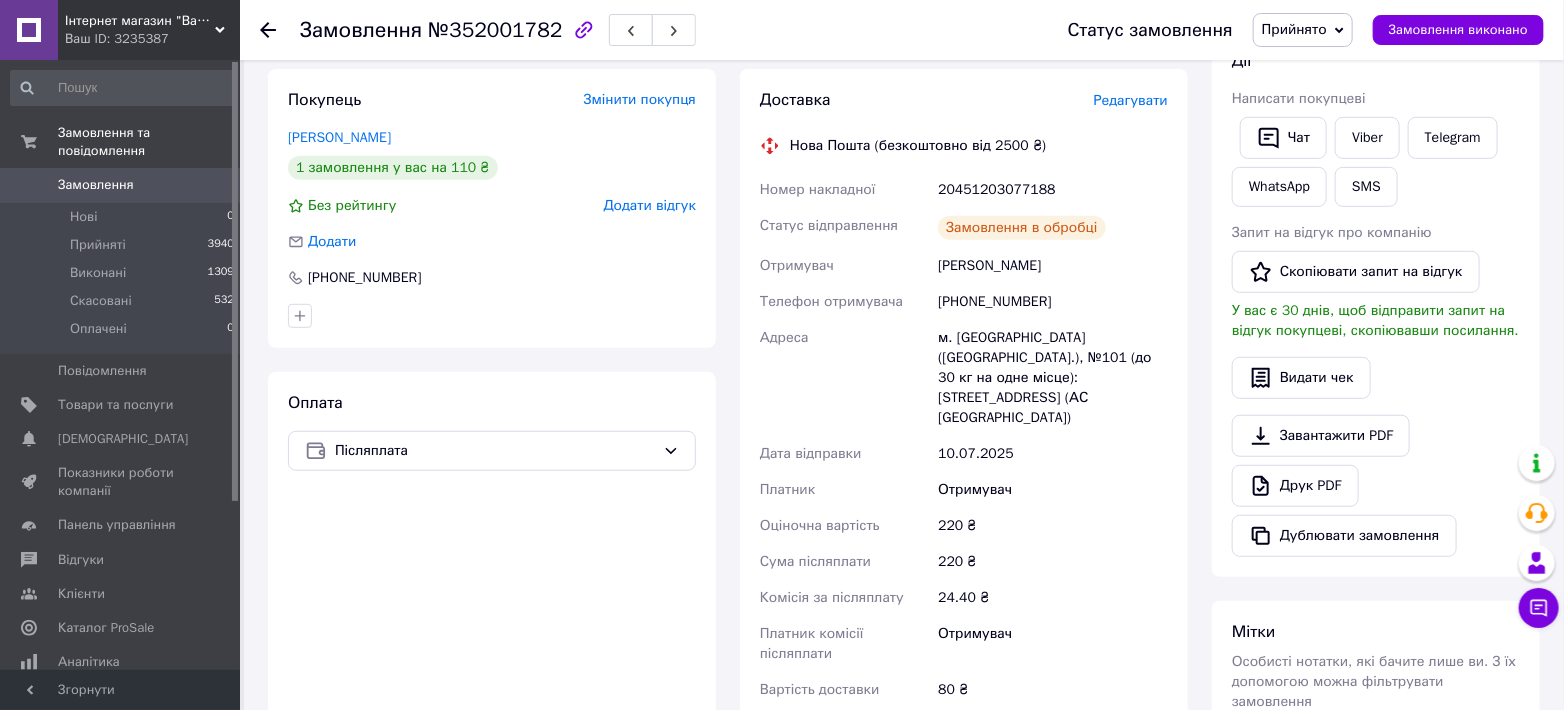 click on "20451203077188" at bounding box center [1053, 190] 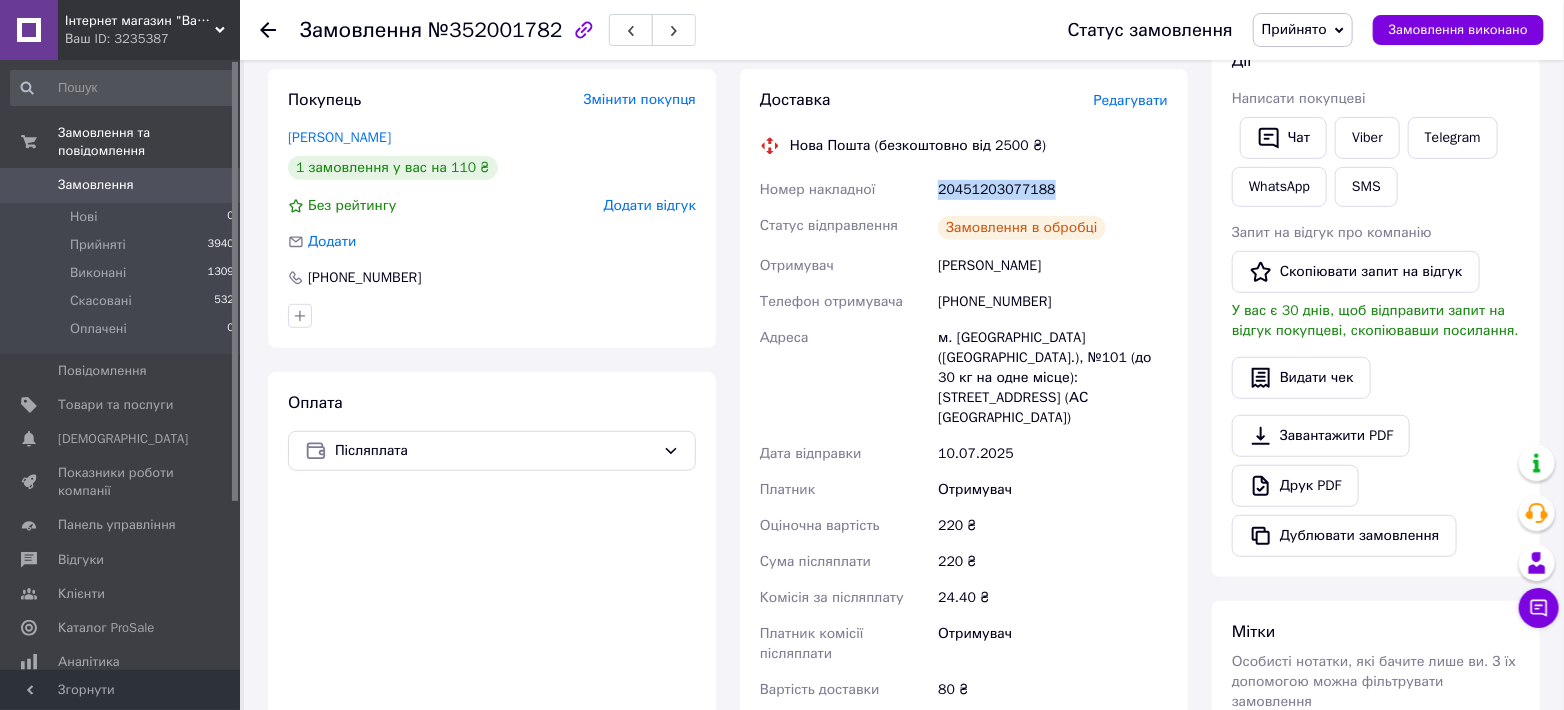 click on "20451203077188" at bounding box center [1053, 190] 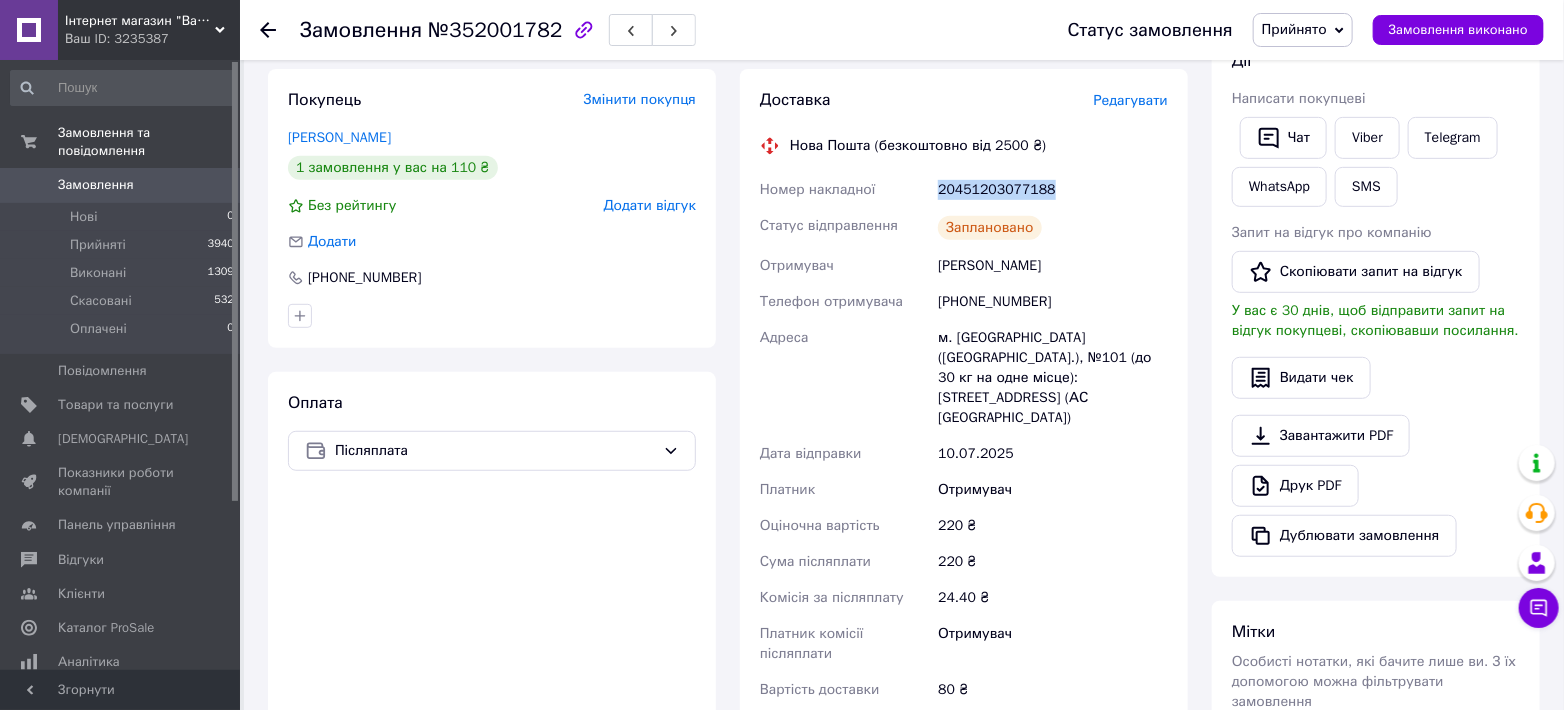 copy on "20451203077188" 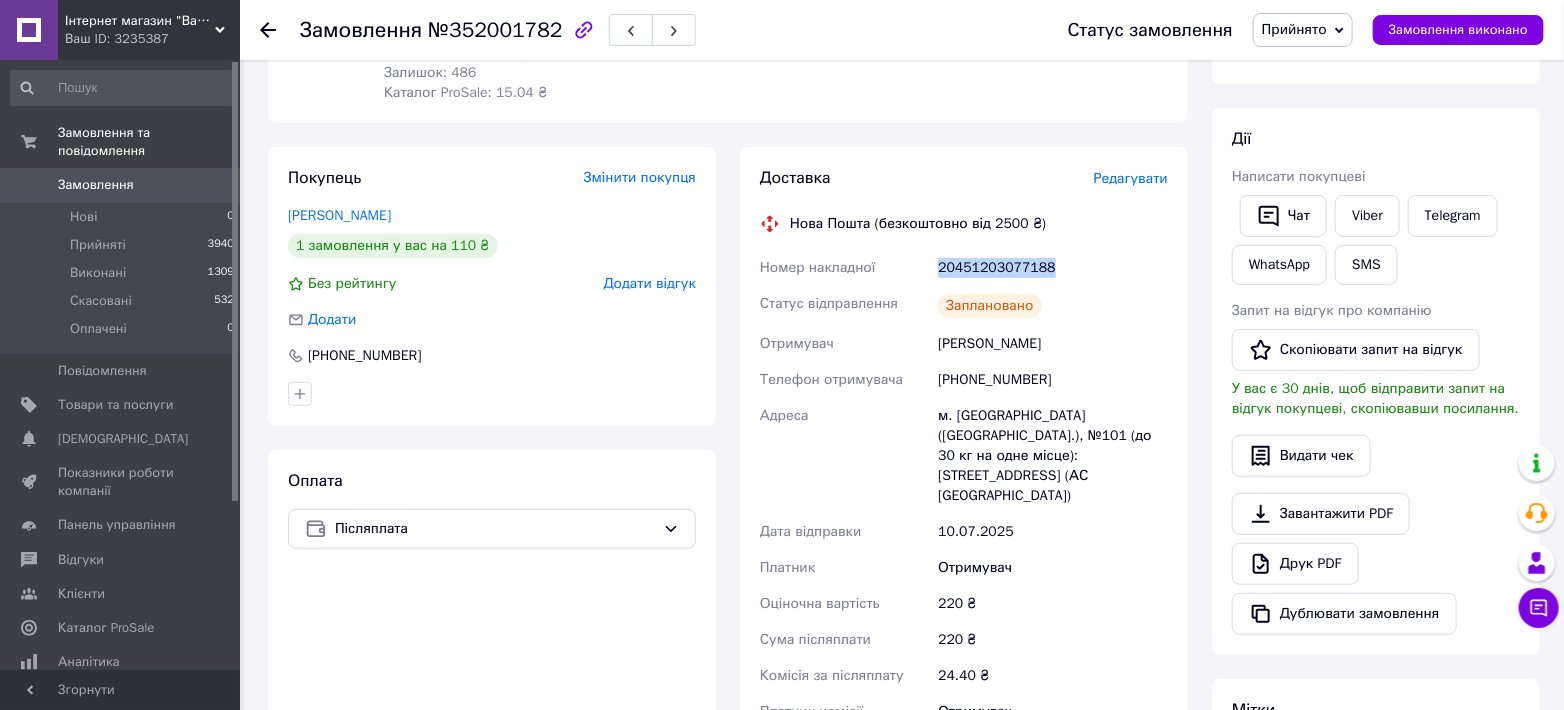 scroll, scrollTop: 222, scrollLeft: 0, axis: vertical 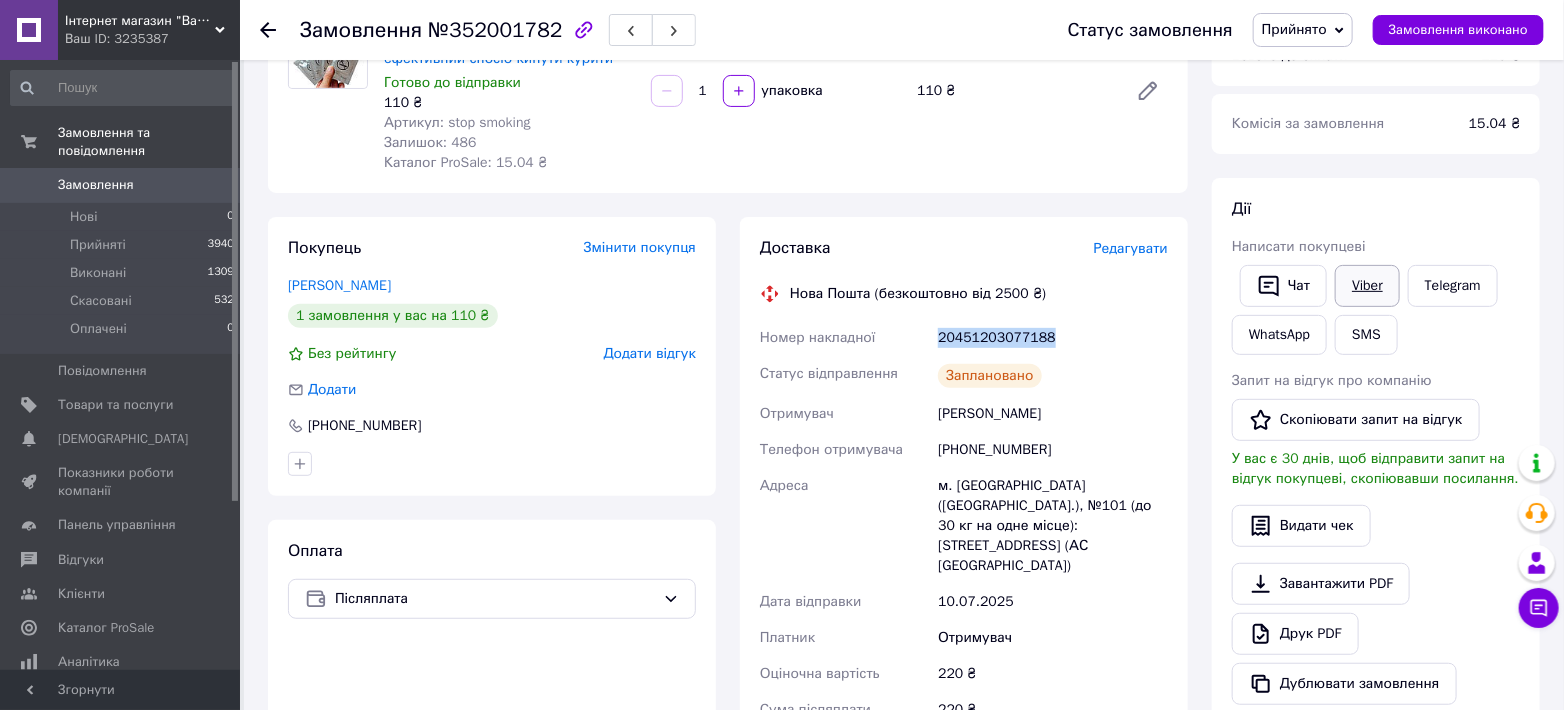 click on "Viber" at bounding box center (1367, 286) 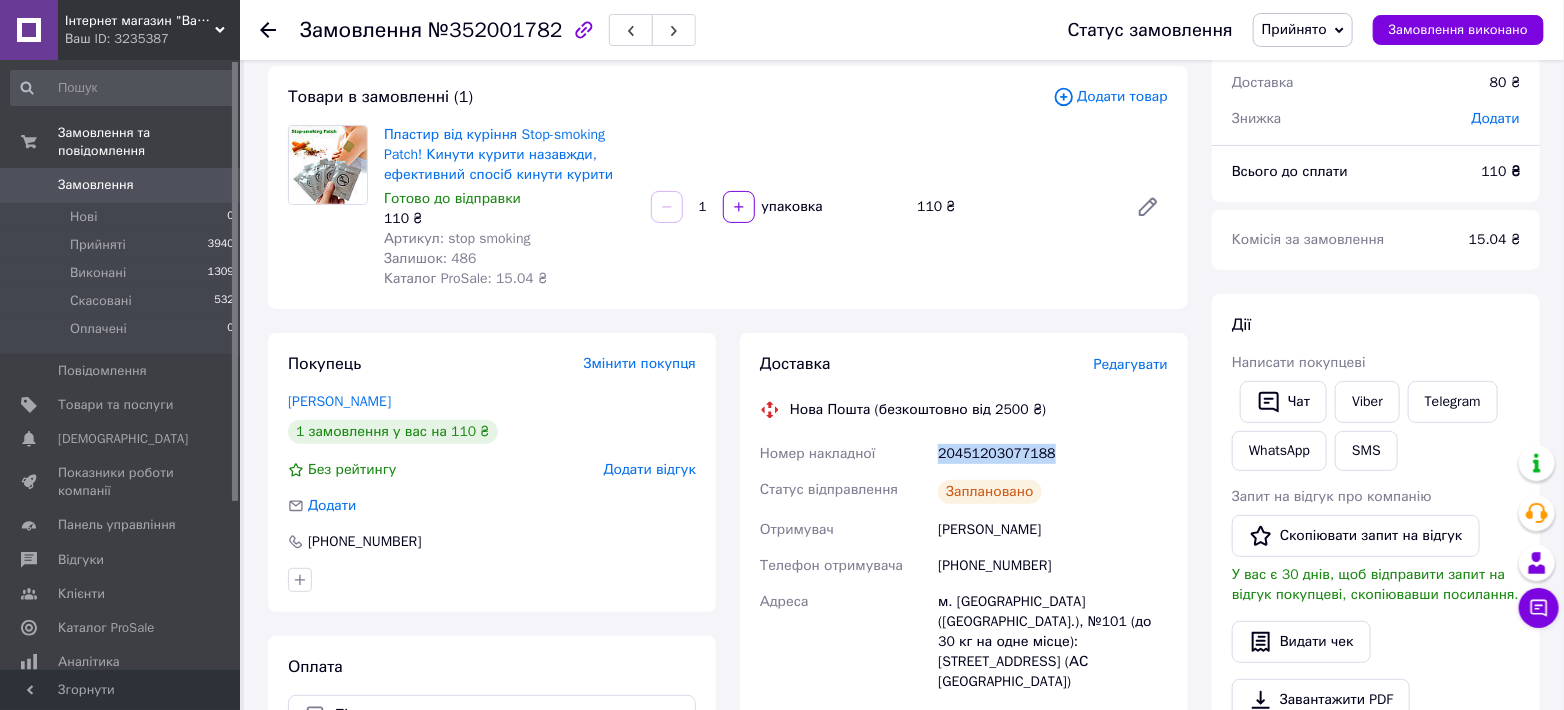 scroll, scrollTop: 0, scrollLeft: 0, axis: both 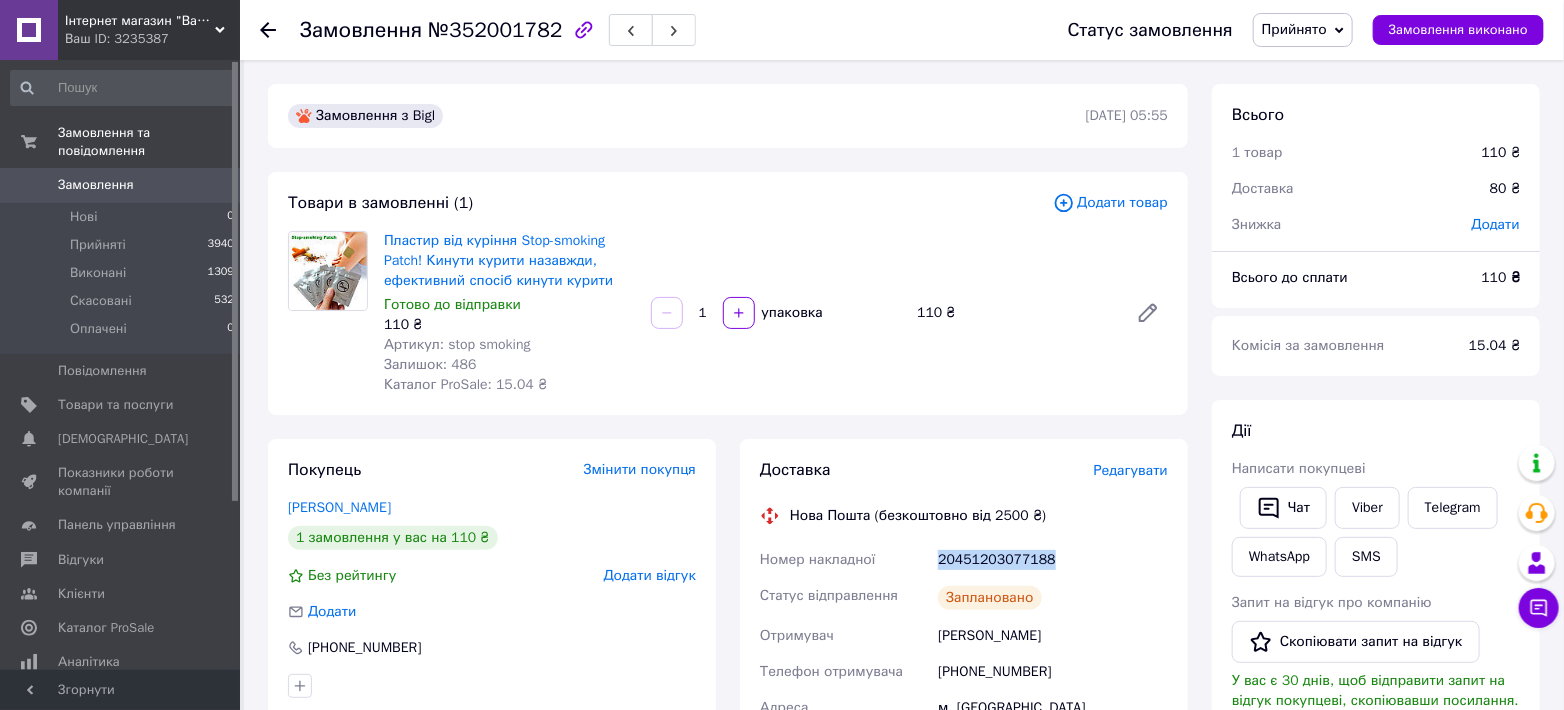 click on "Замовлення" at bounding box center [96, 185] 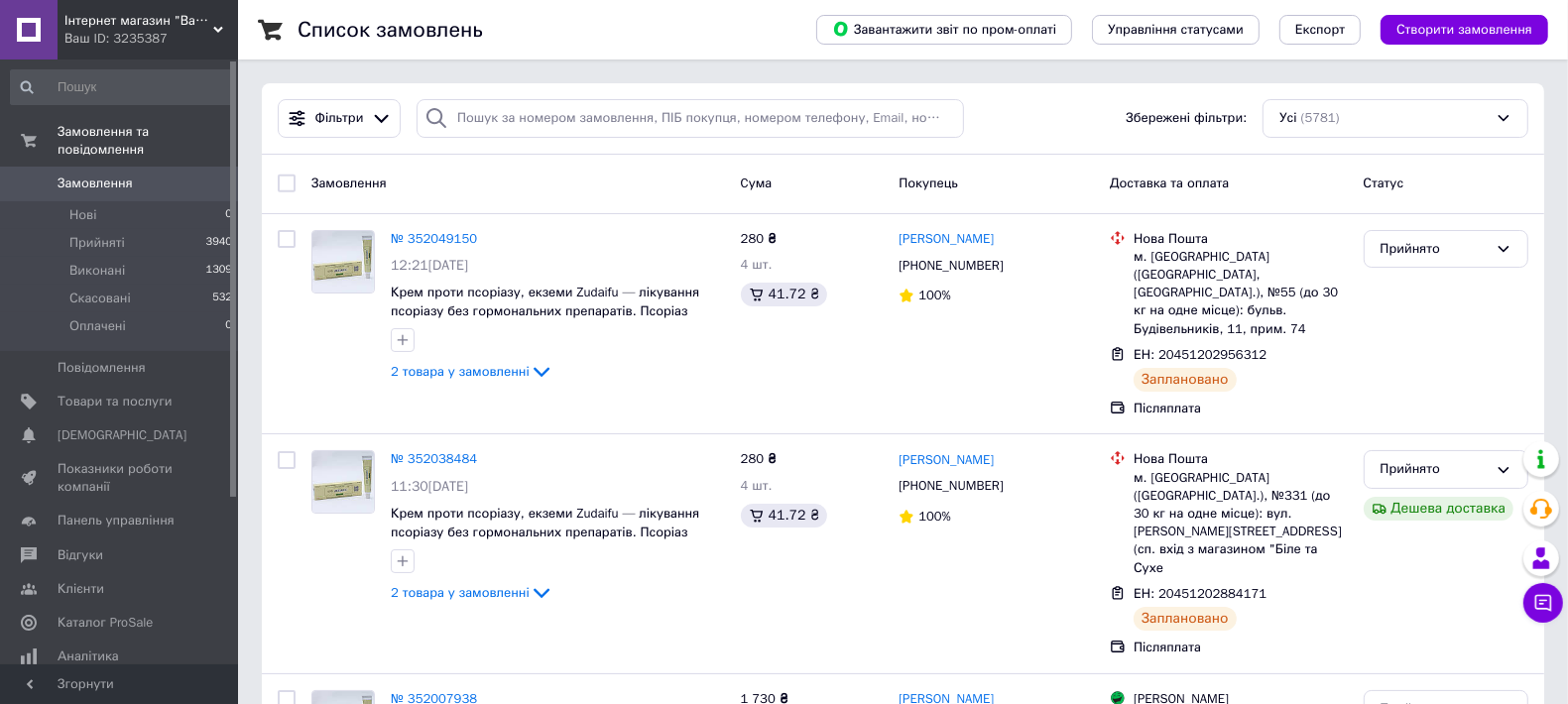 click on "Ваш ID: 3235387" at bounding box center (151, 39) 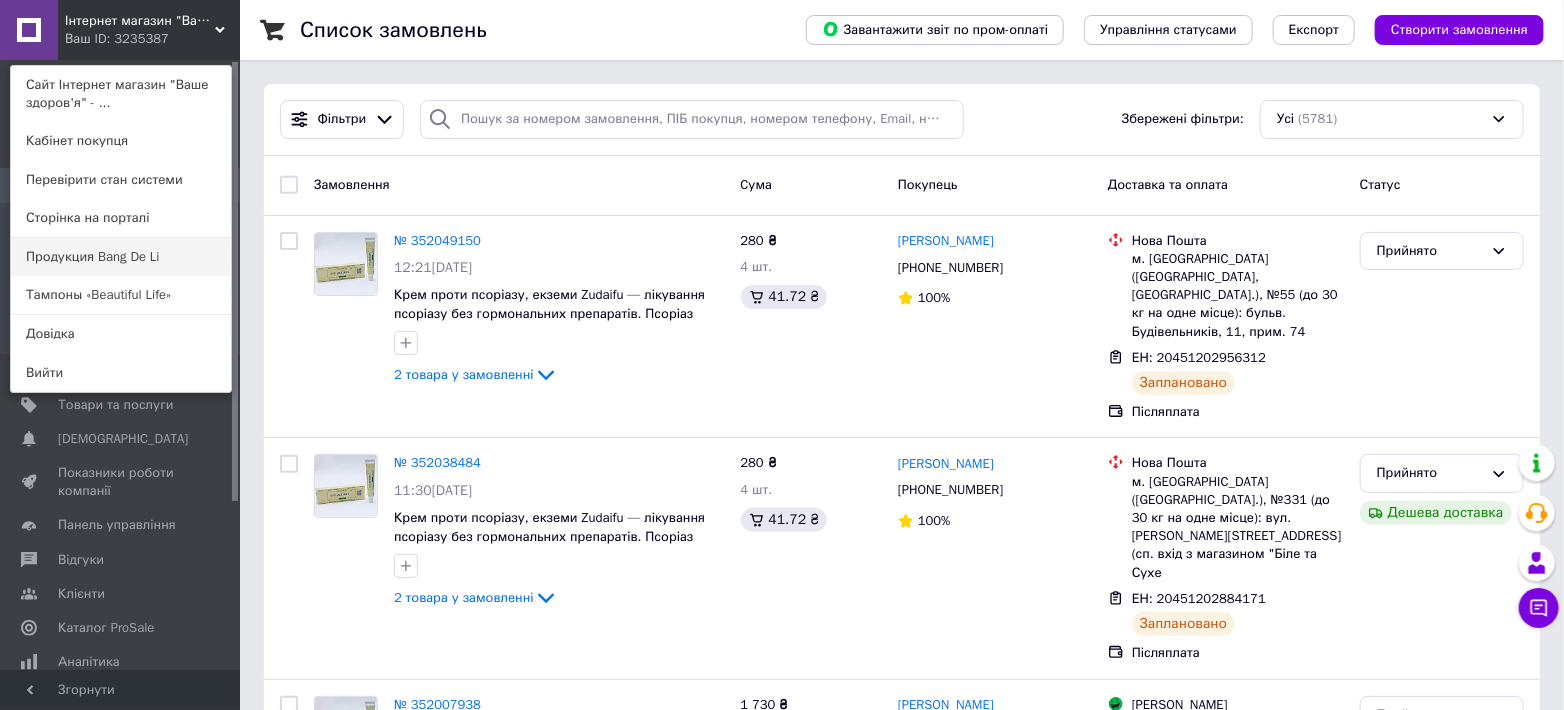 click on "Продукция Bang De Li" at bounding box center (121, 257) 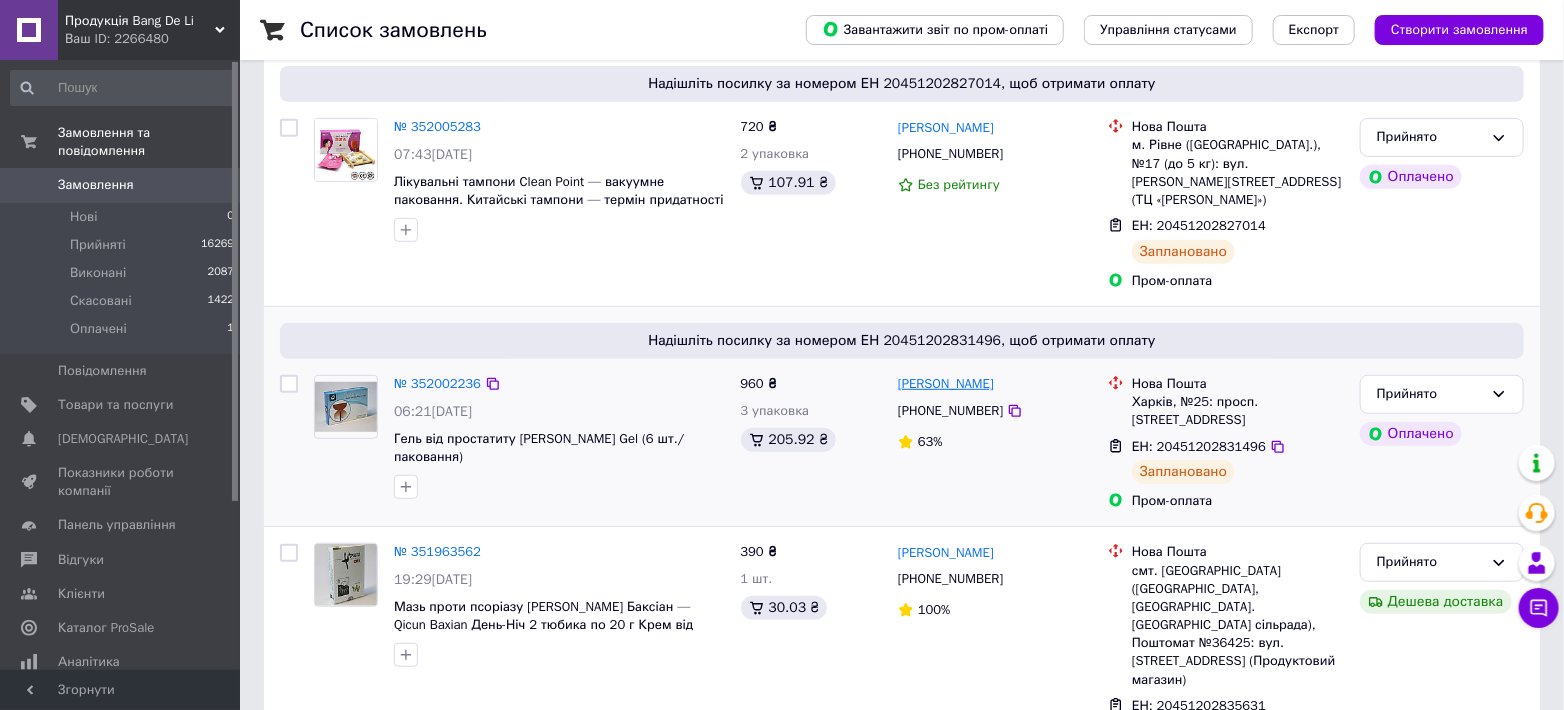 scroll, scrollTop: 518, scrollLeft: 0, axis: vertical 